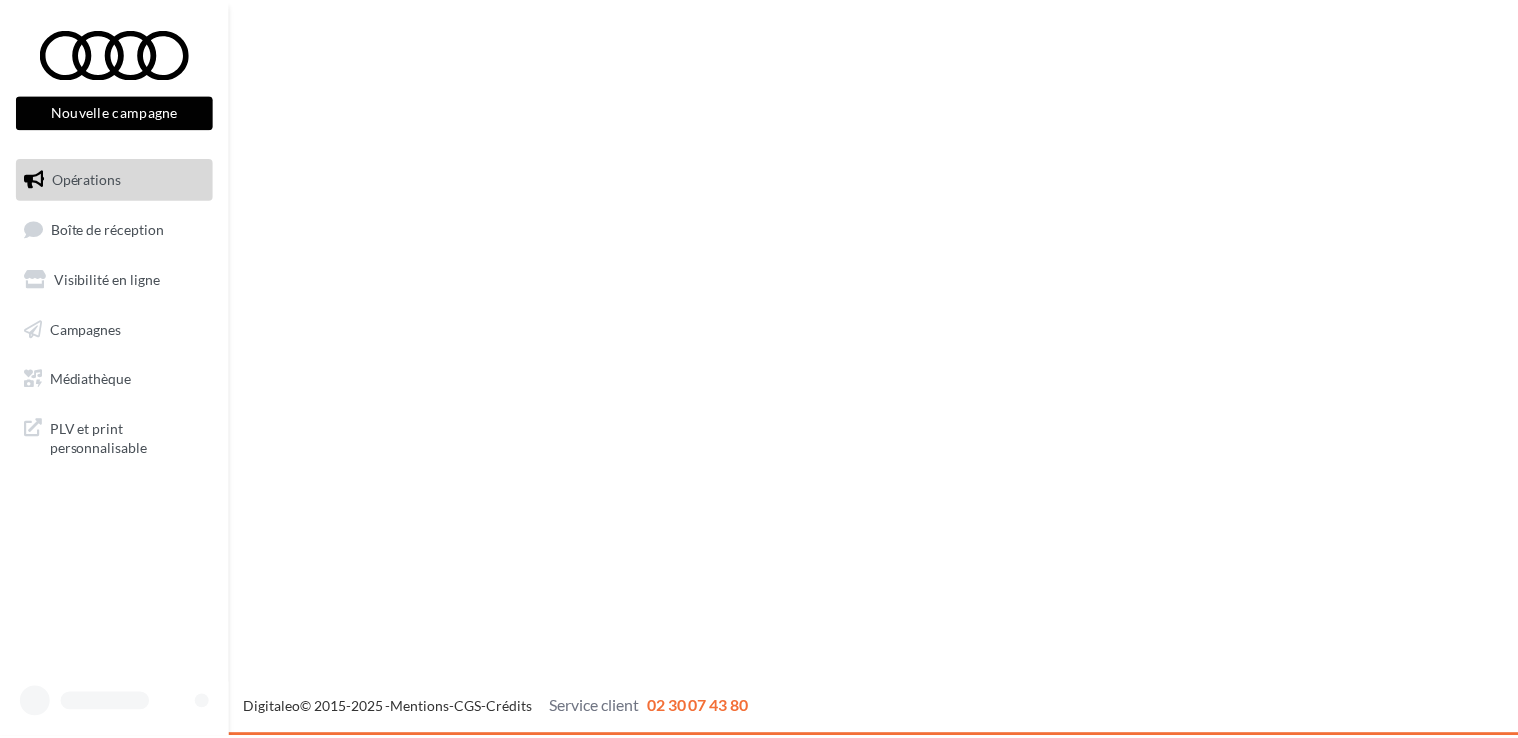 scroll, scrollTop: 0, scrollLeft: 0, axis: both 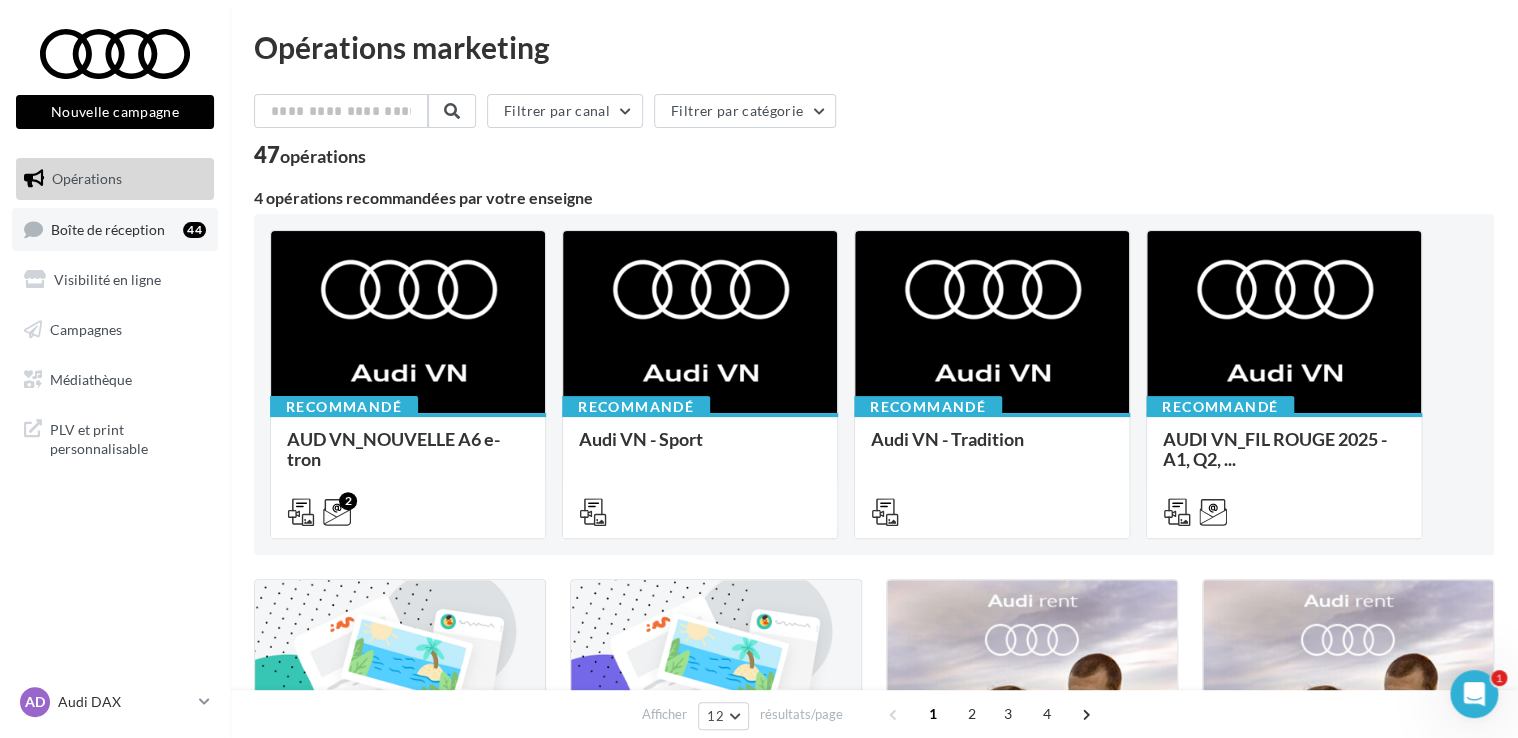 drag, startPoint x: 0, startPoint y: 0, endPoint x: 143, endPoint y: 234, distance: 274.2353 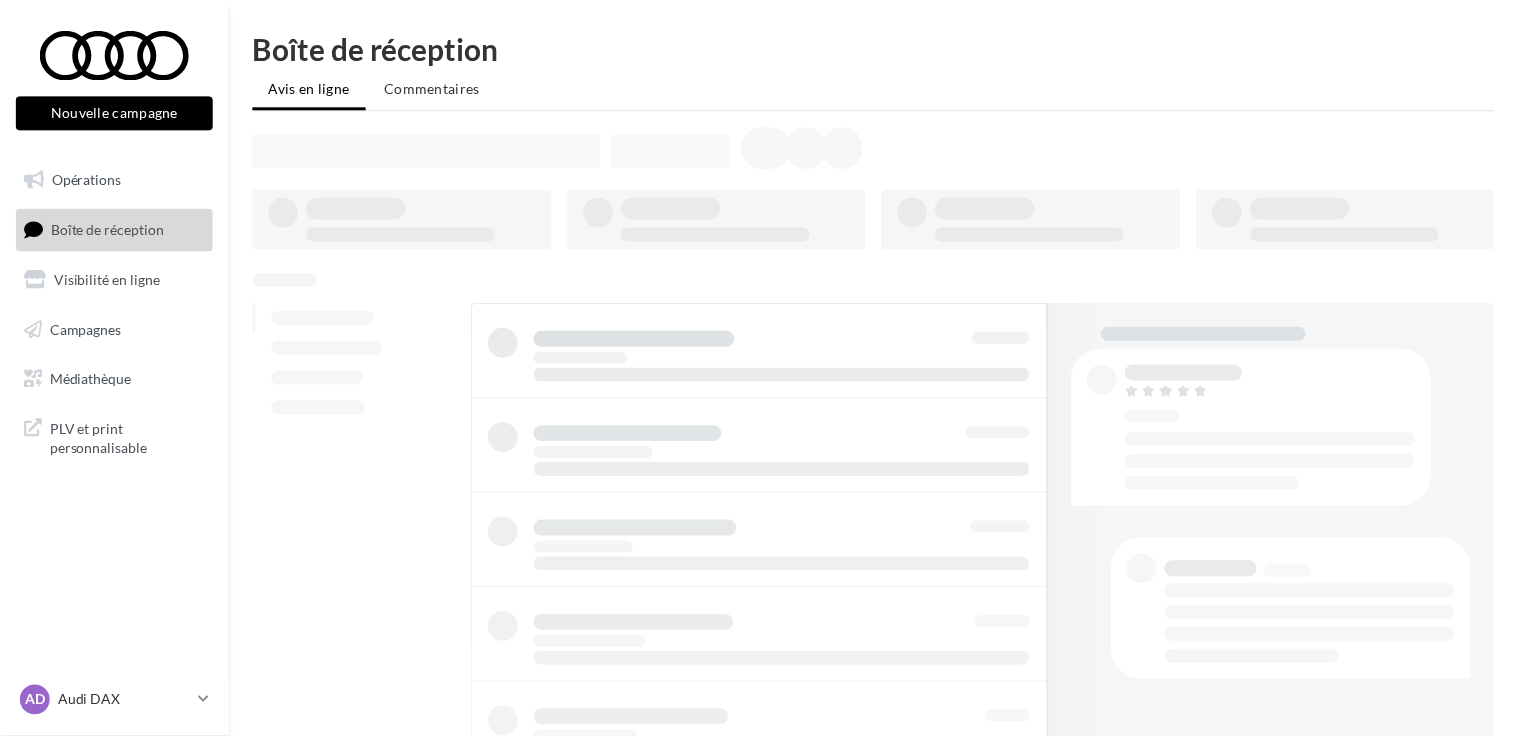 scroll, scrollTop: 0, scrollLeft: 0, axis: both 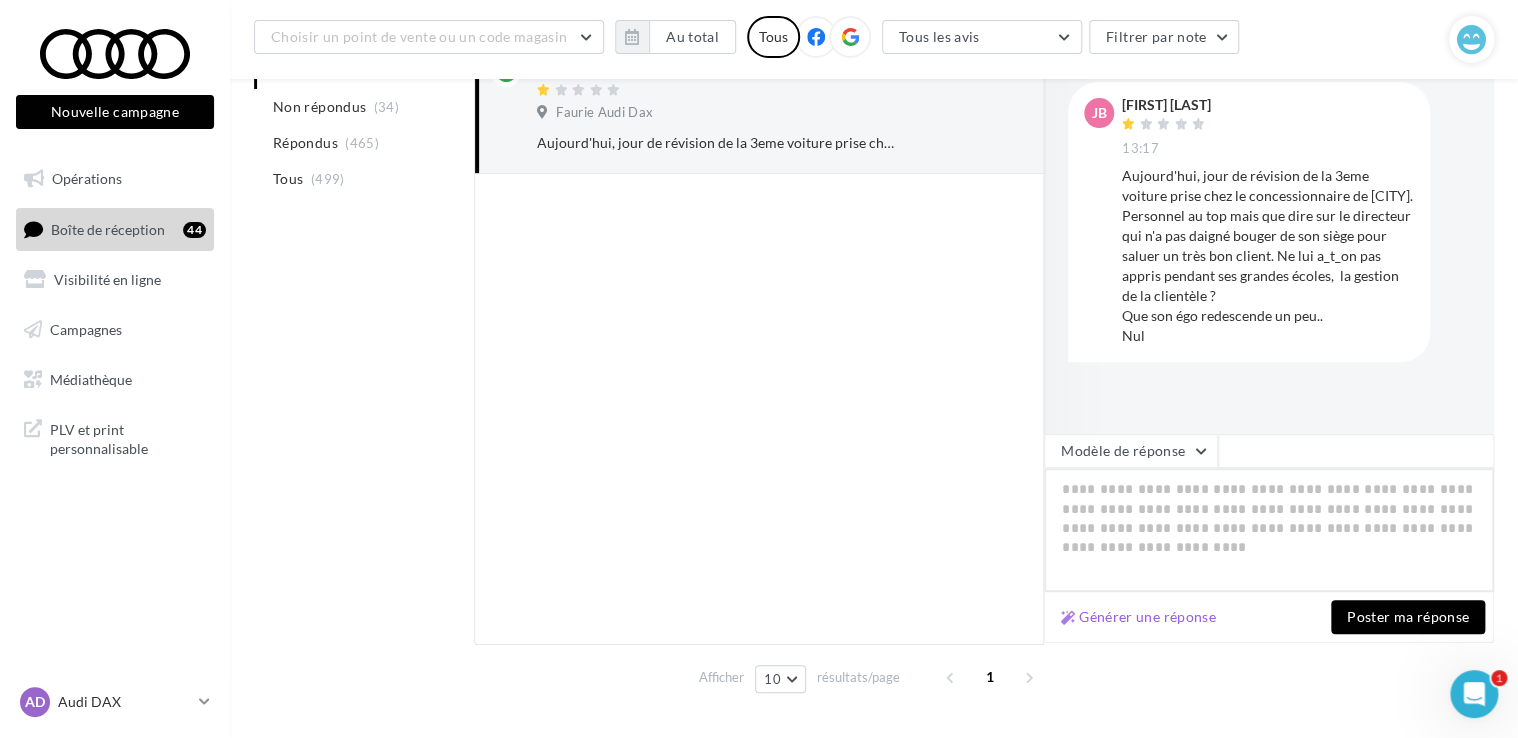 click at bounding box center (1269, 530) 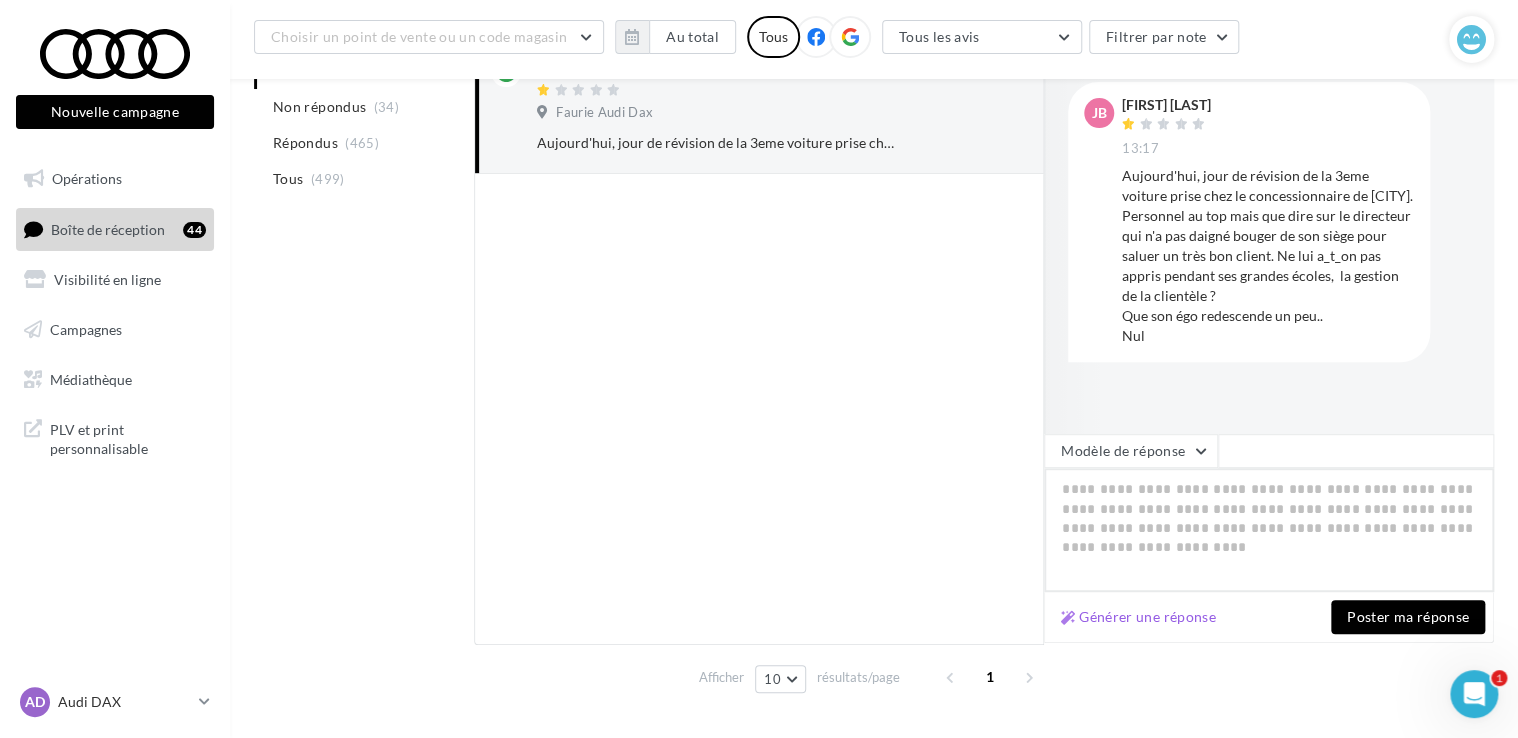 paste on "**********" 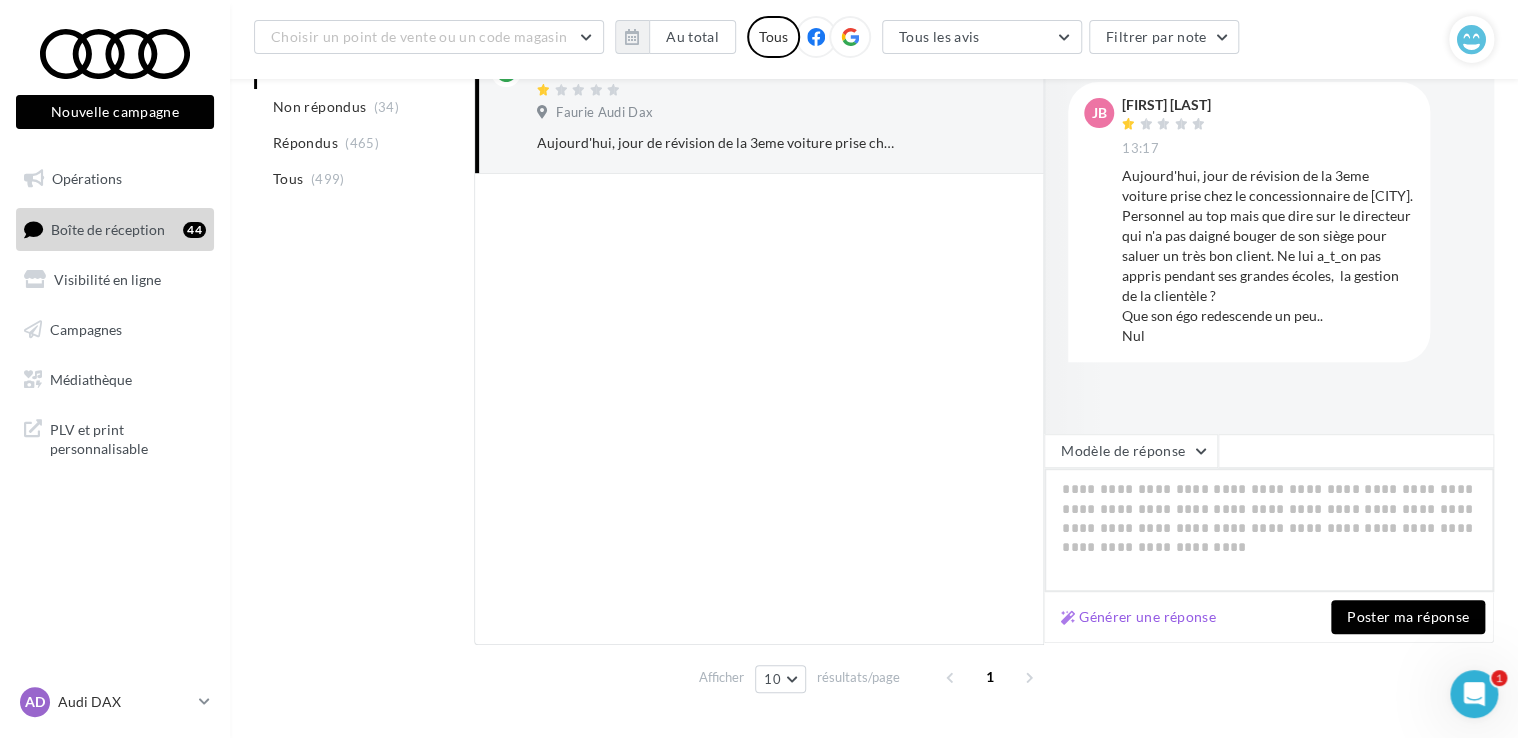 type on "**********" 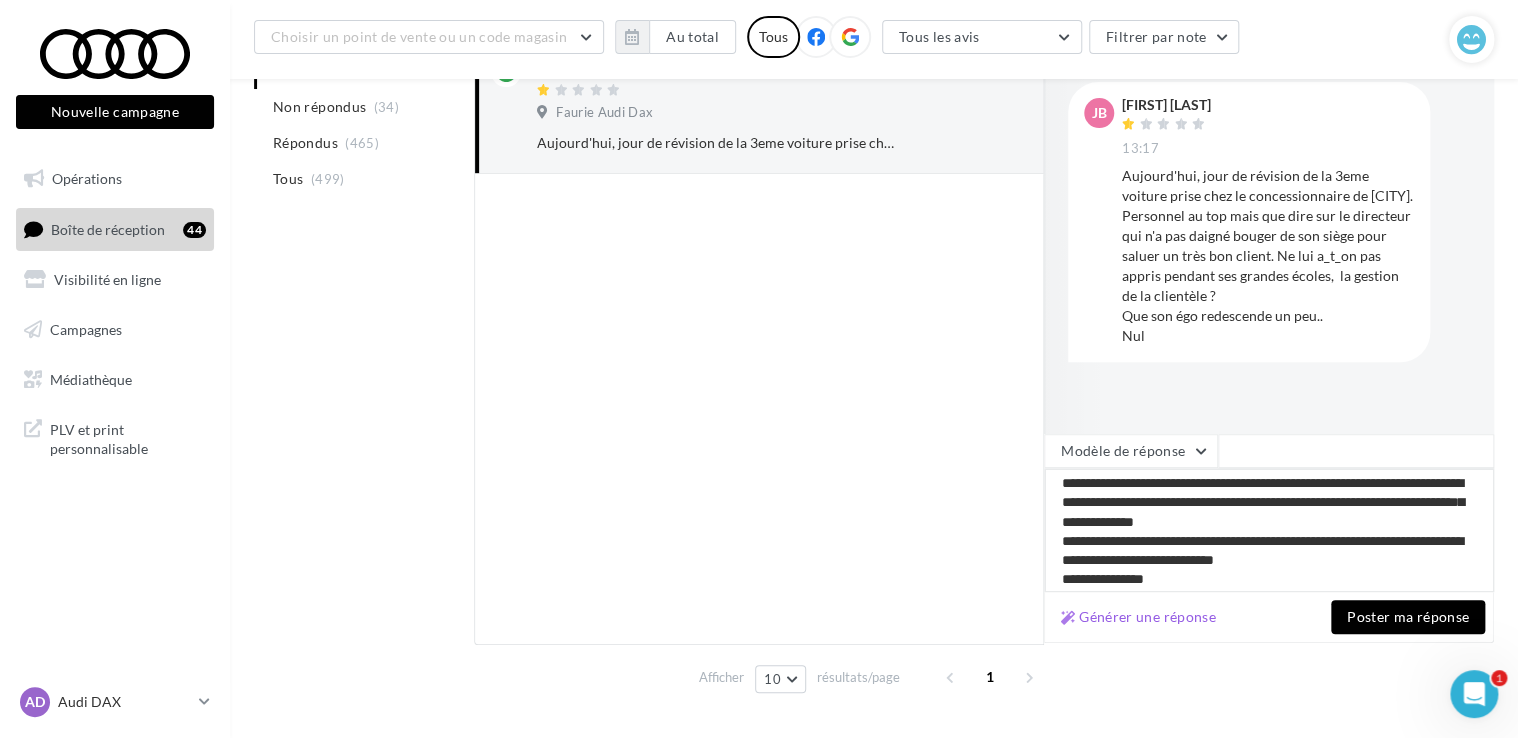 scroll, scrollTop: 0, scrollLeft: 0, axis: both 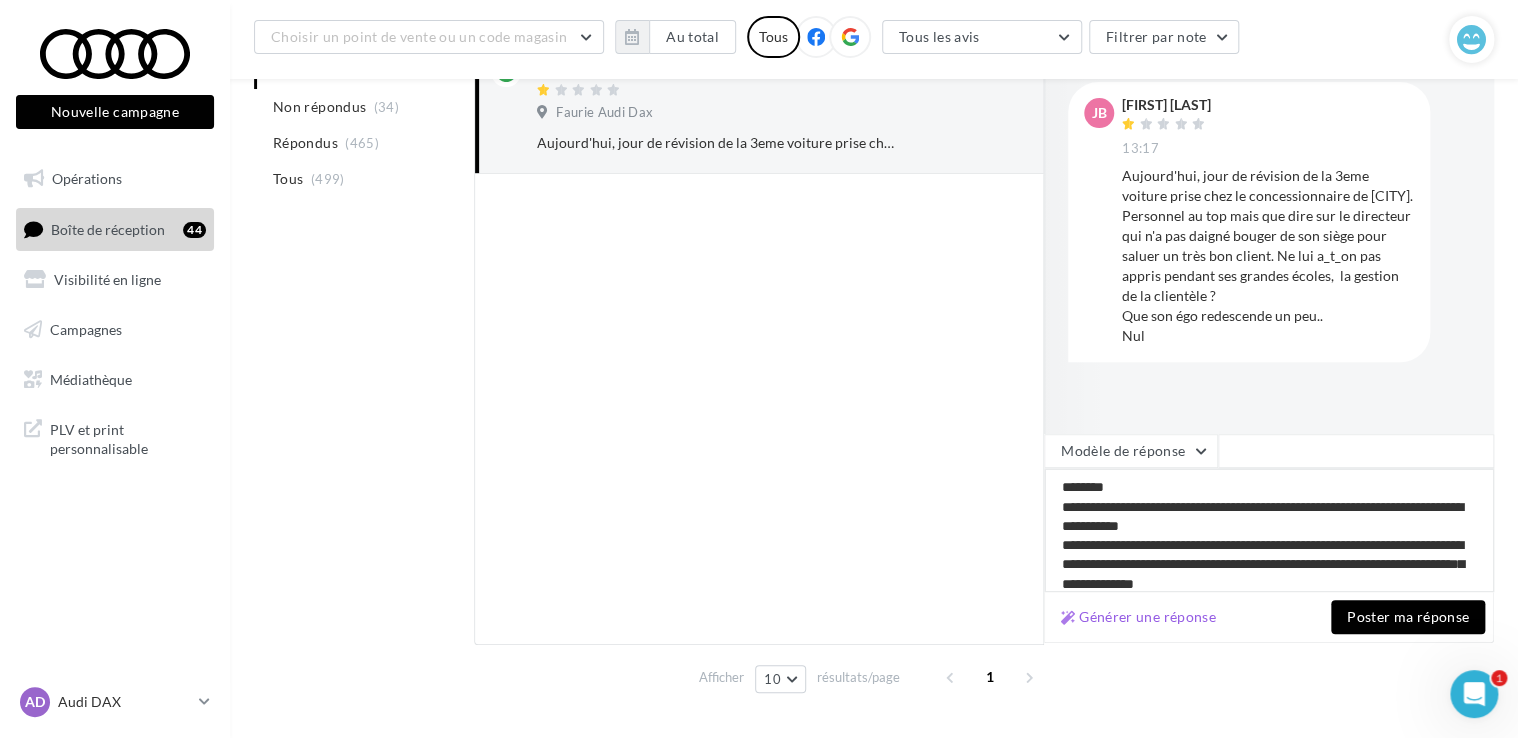 click on "**********" at bounding box center (1269, 530) 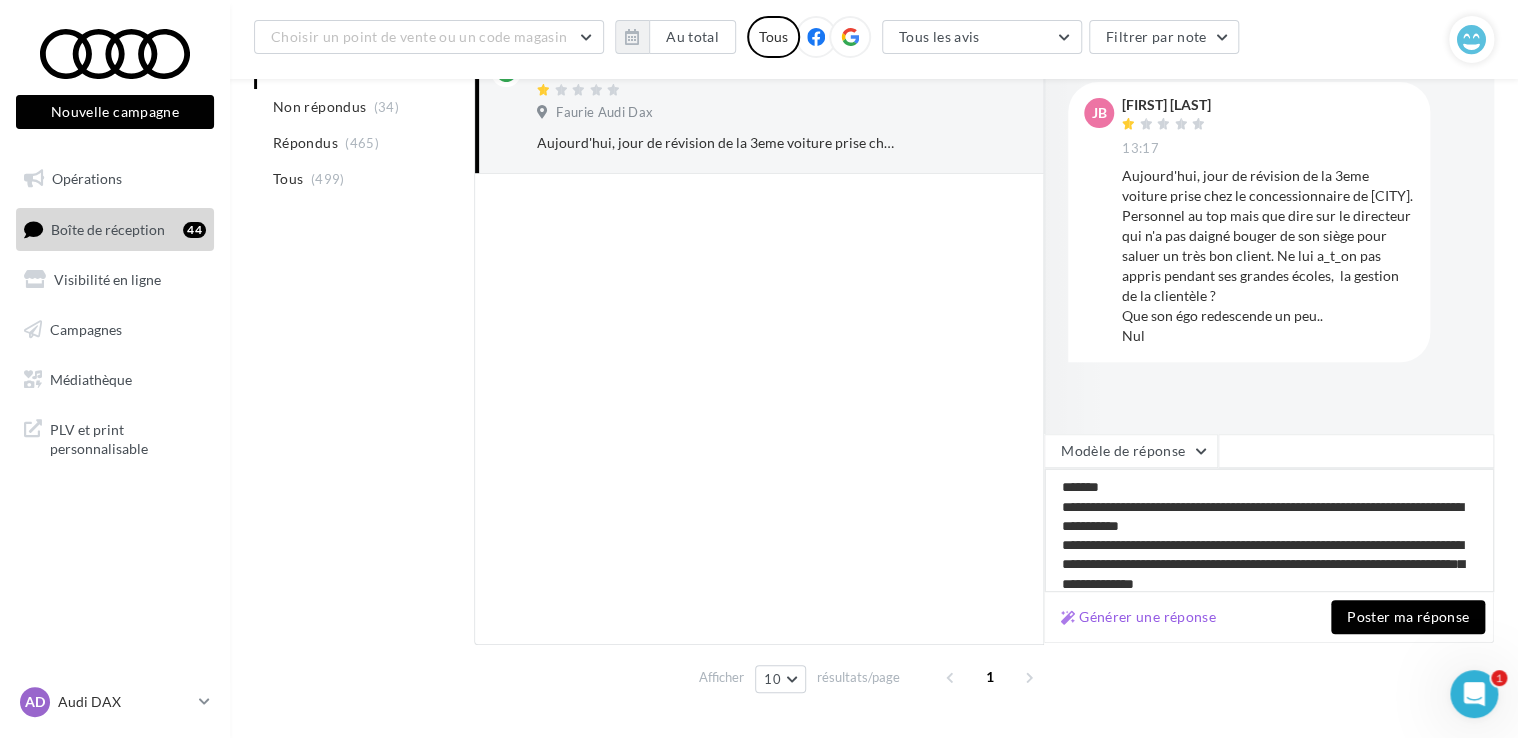 type on "**********" 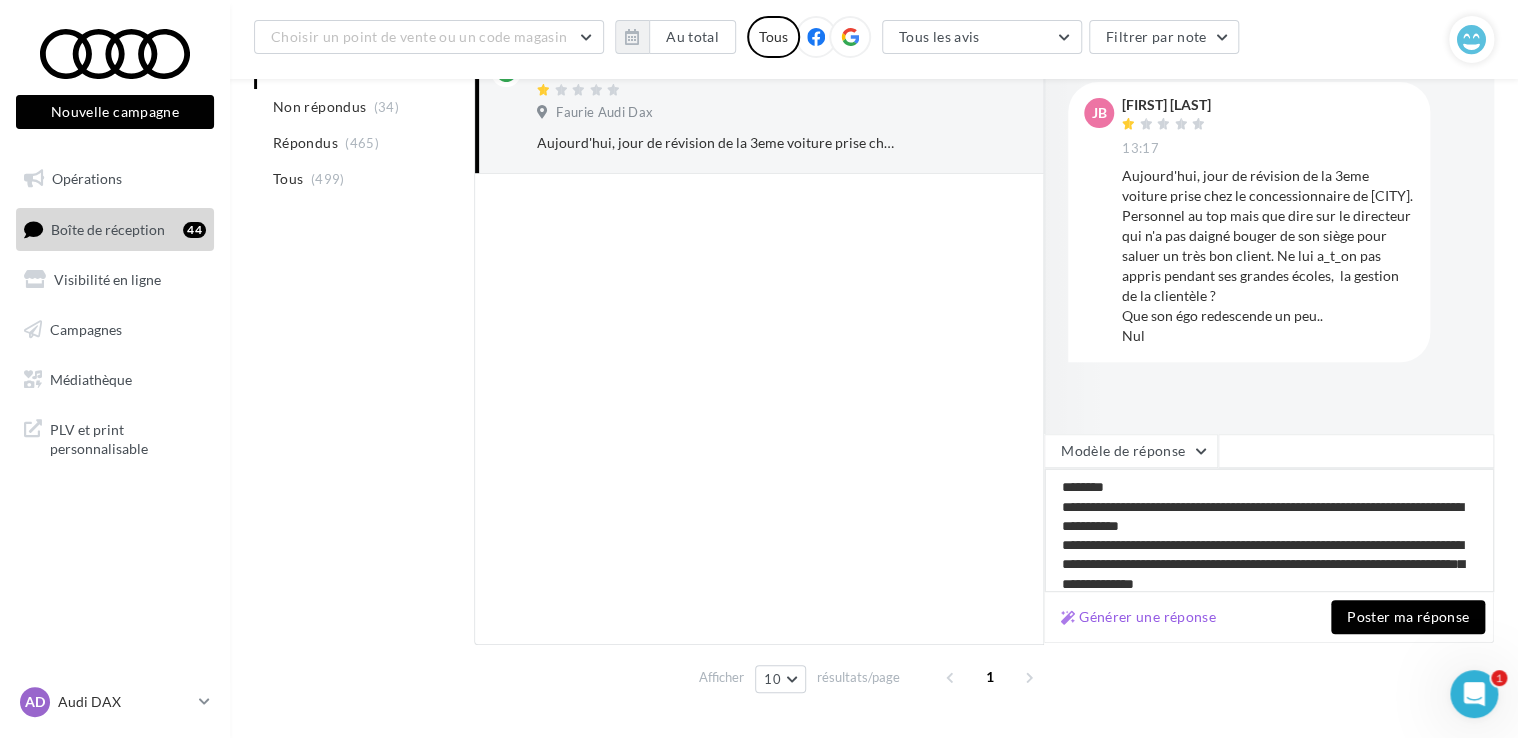 type on "**********" 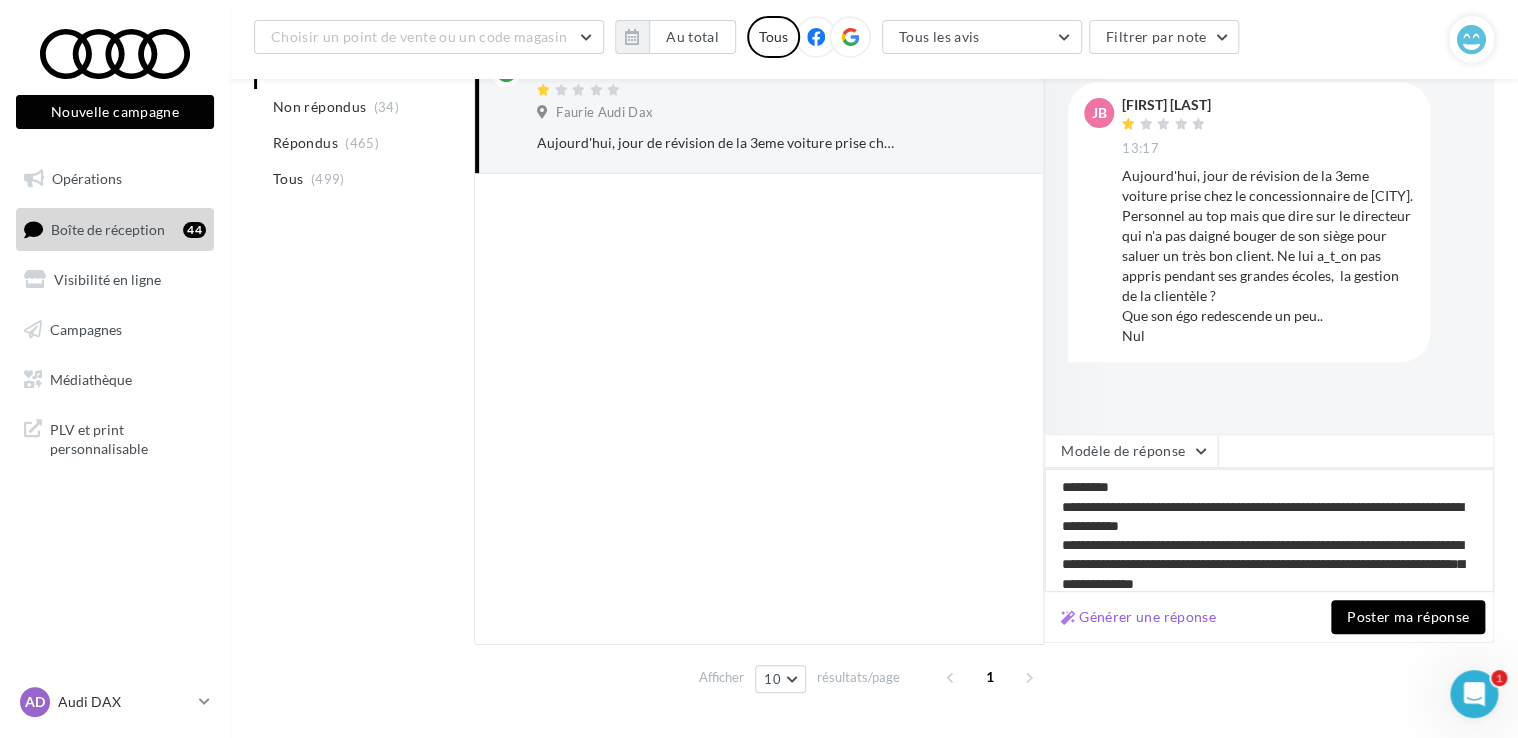 type on "**********" 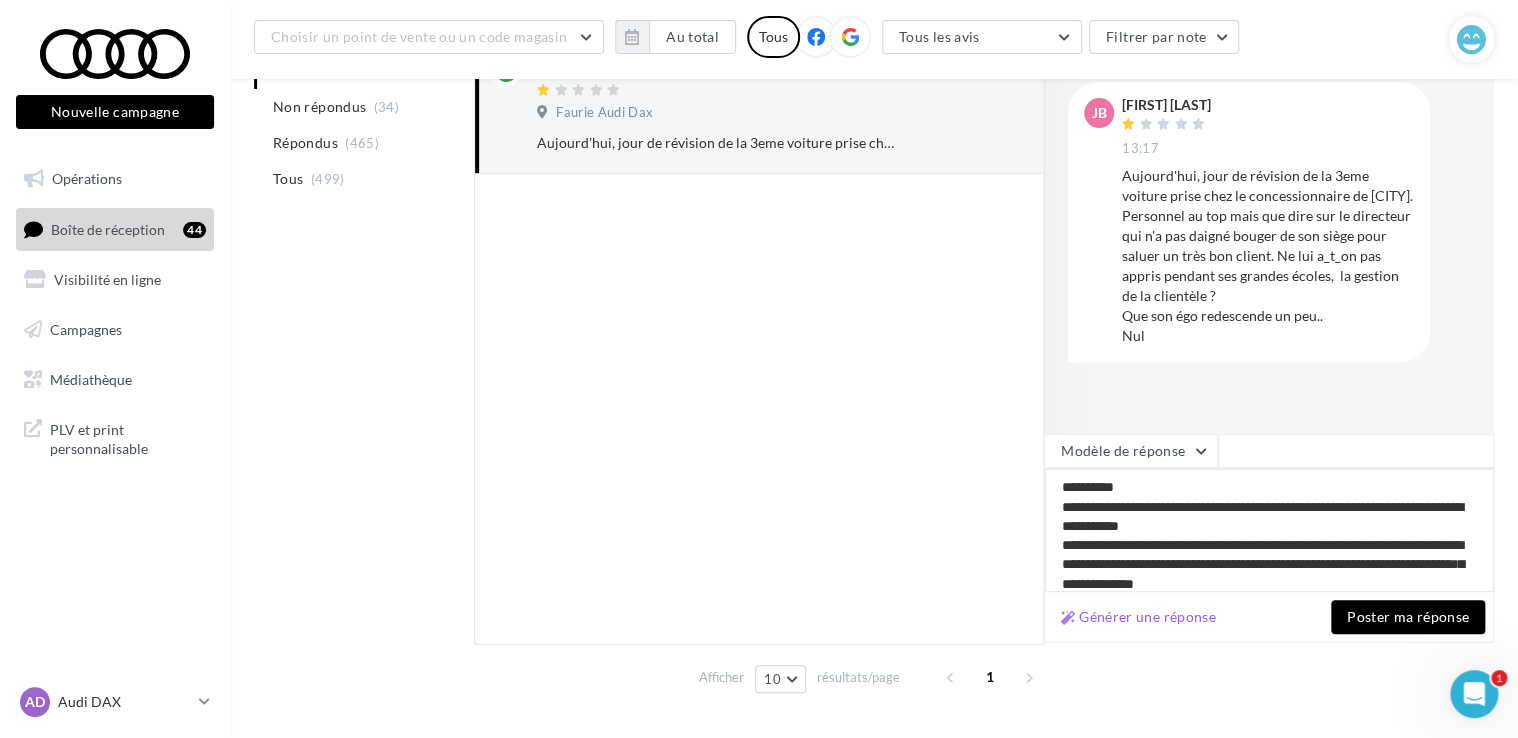 type on "**********" 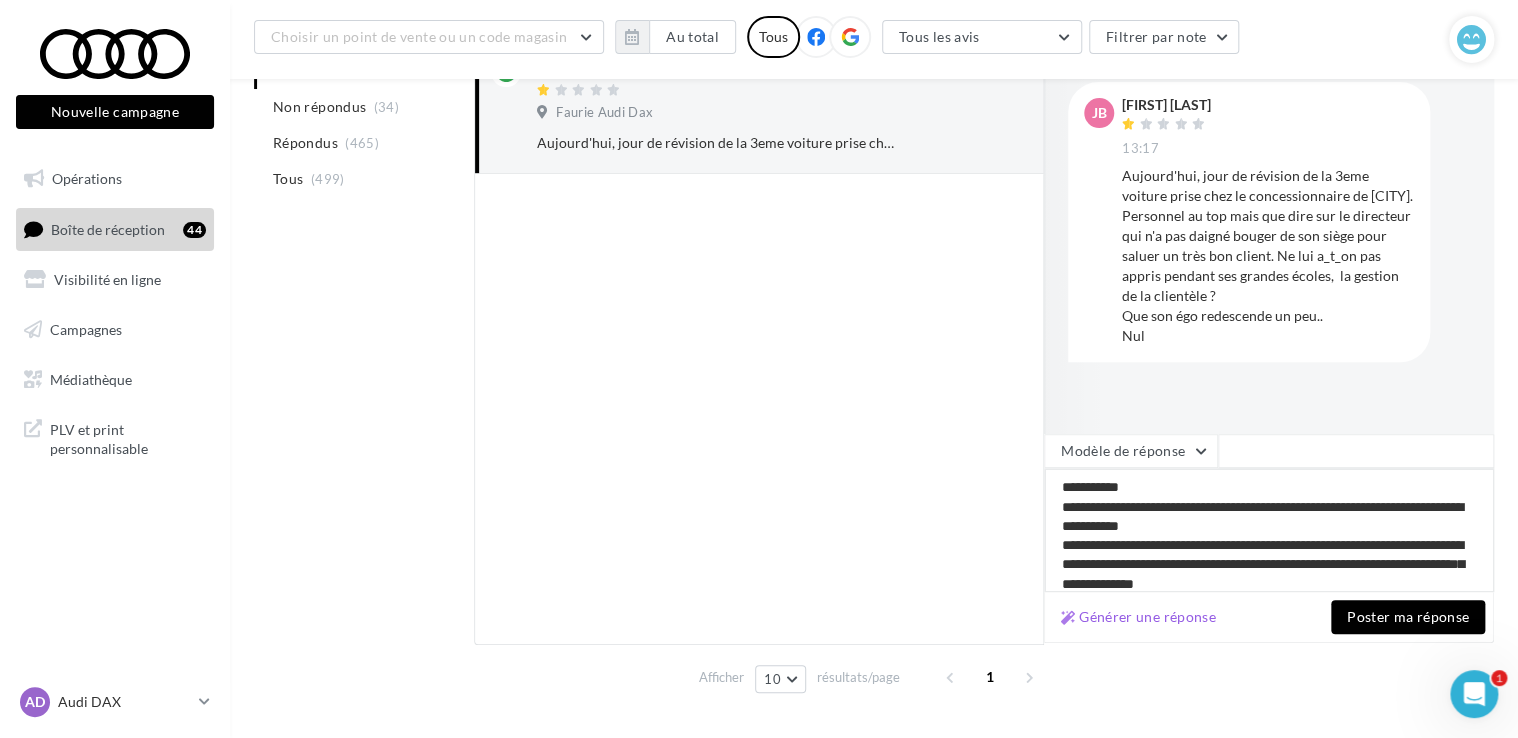 type on "**********" 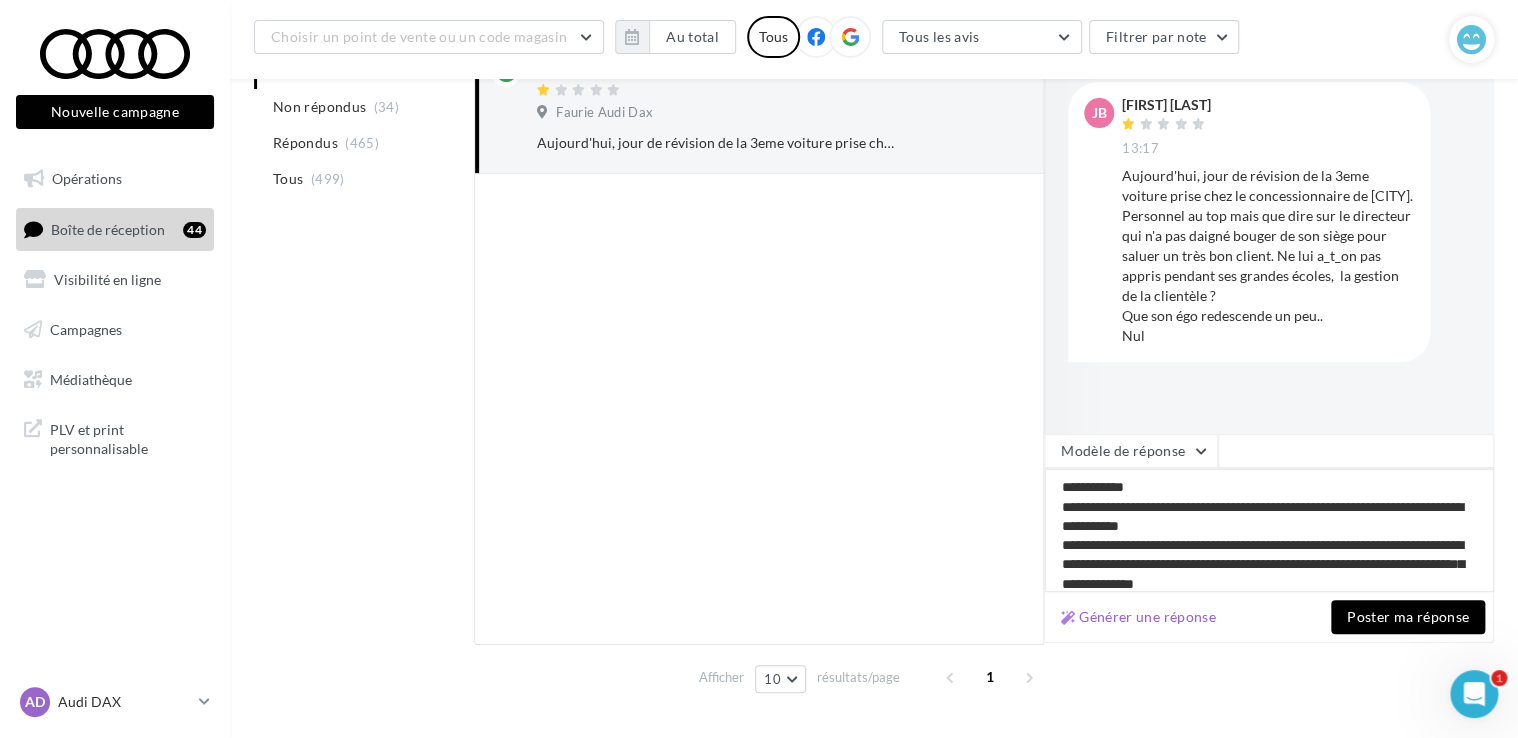 type on "**********" 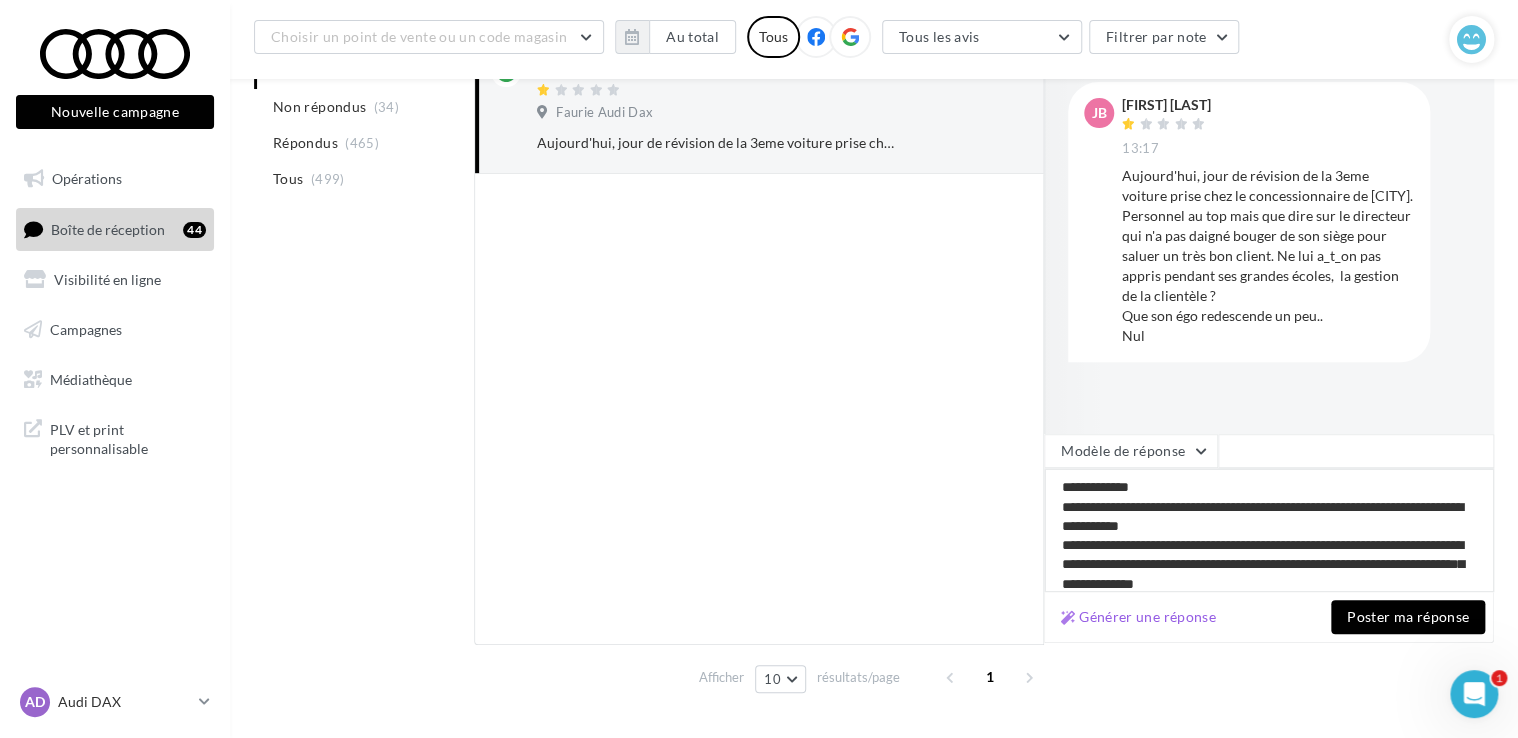 type on "**********" 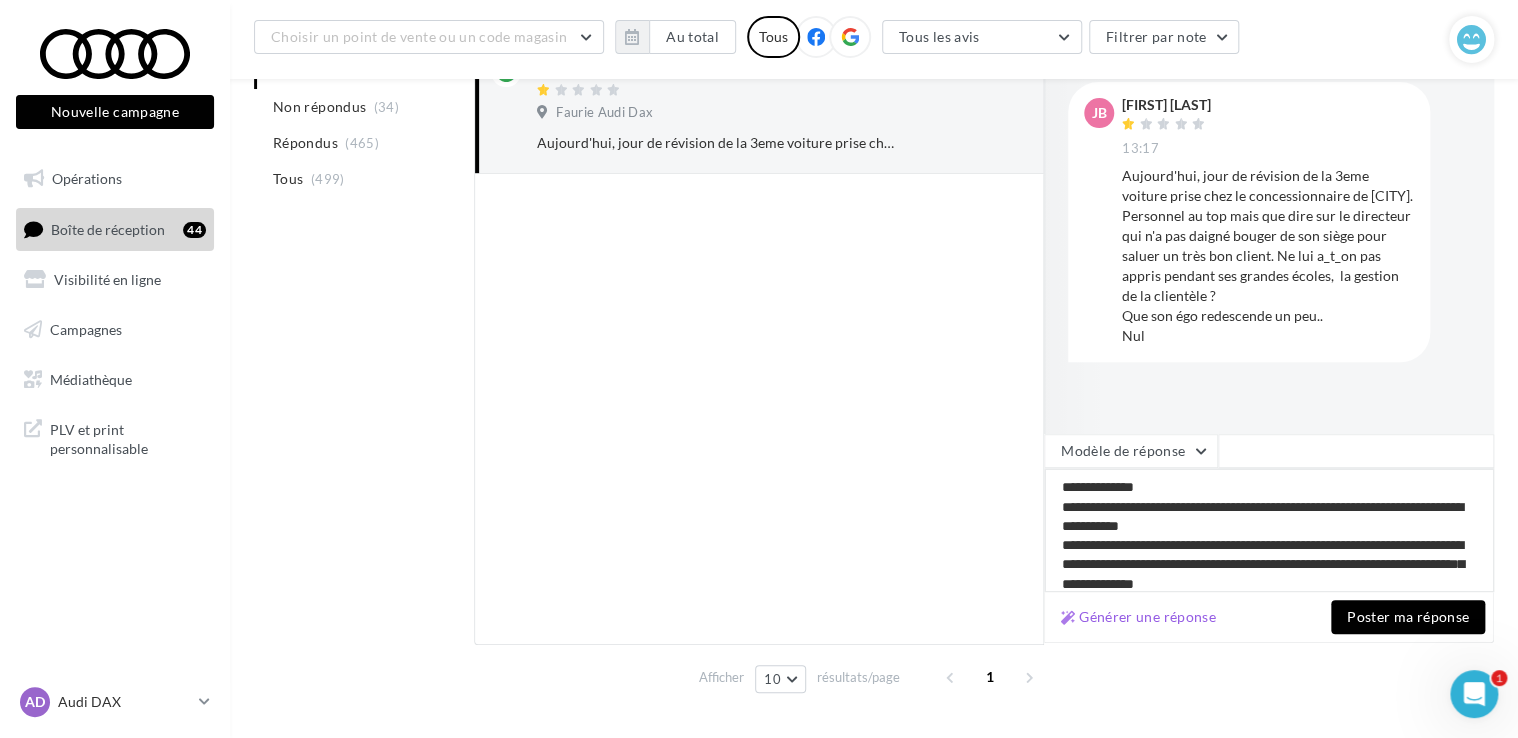 type on "**********" 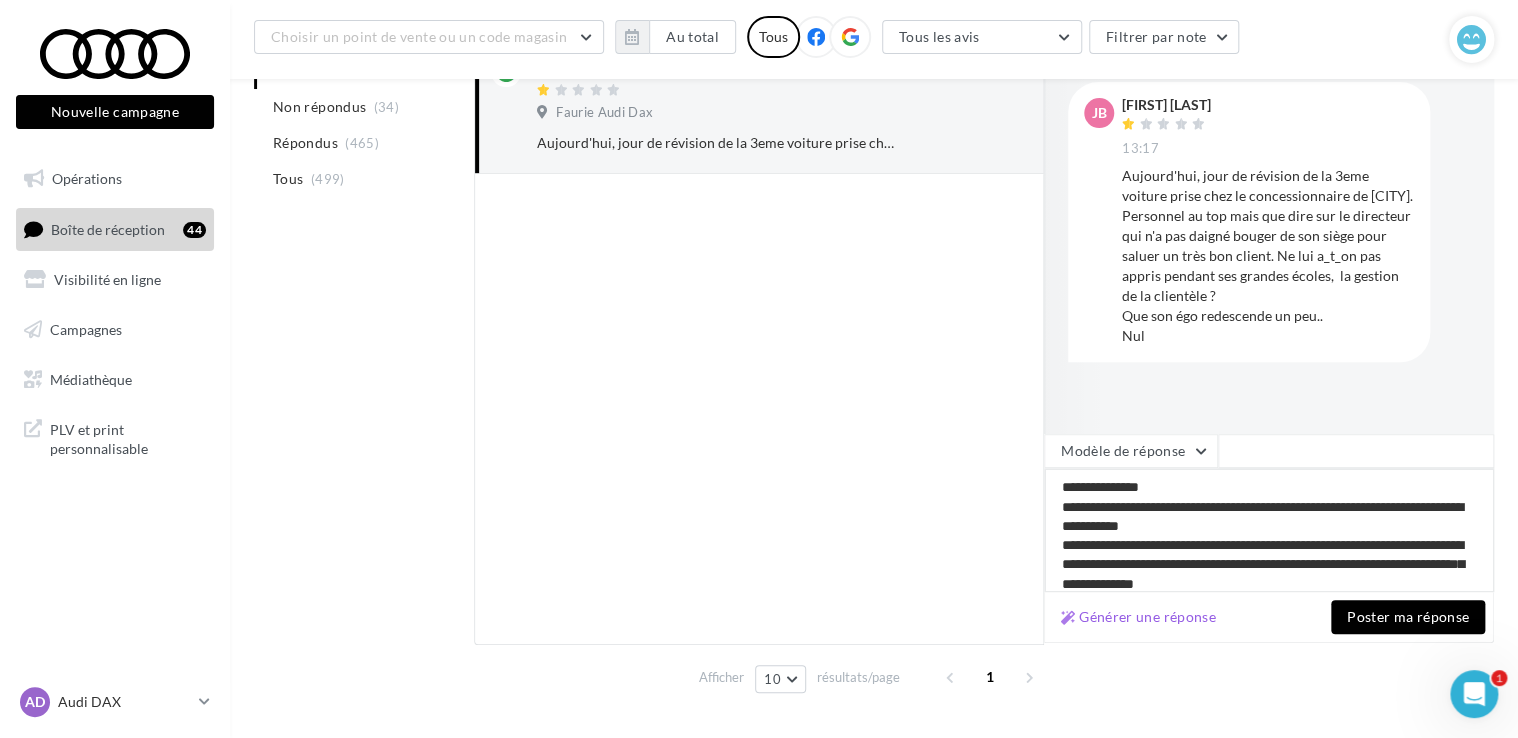 type on "**********" 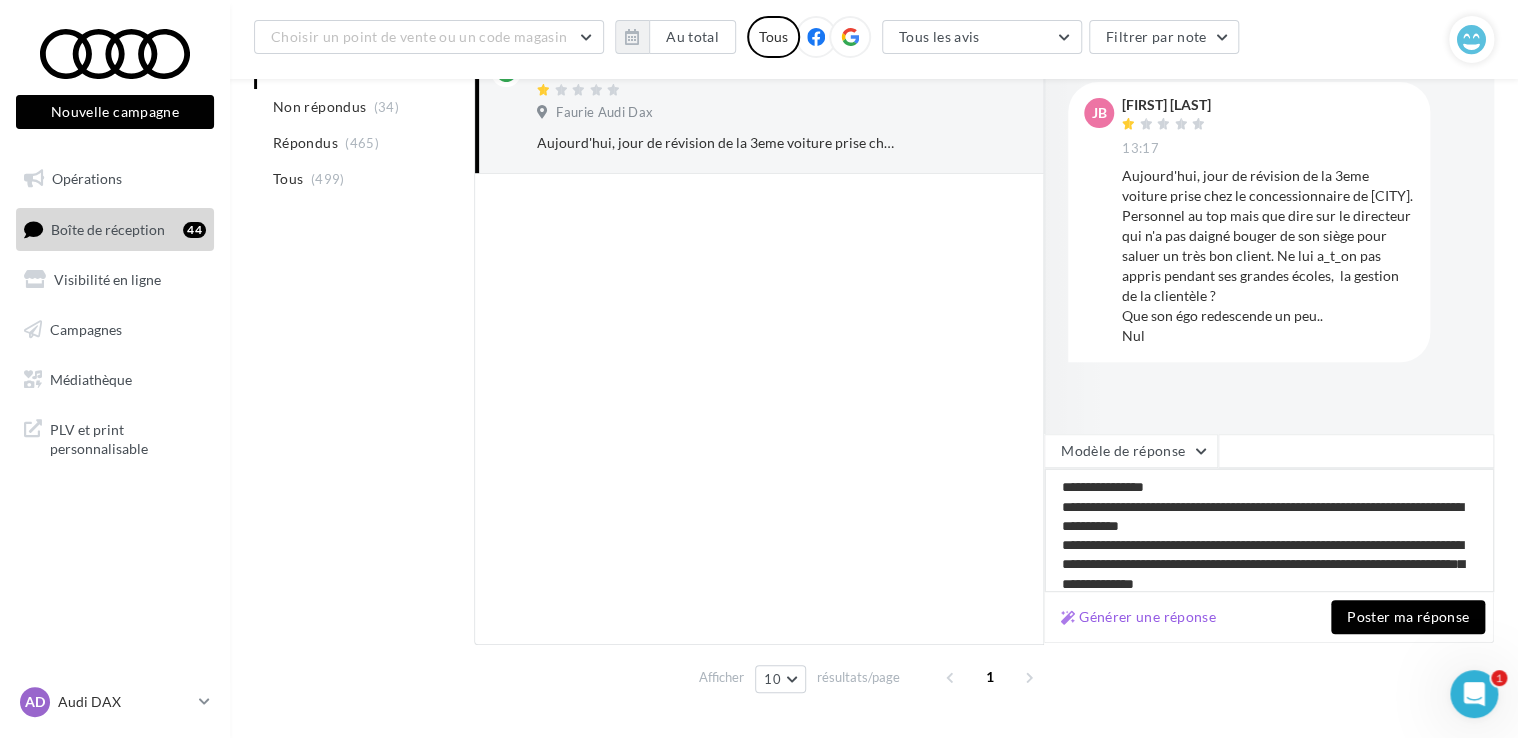 type on "**********" 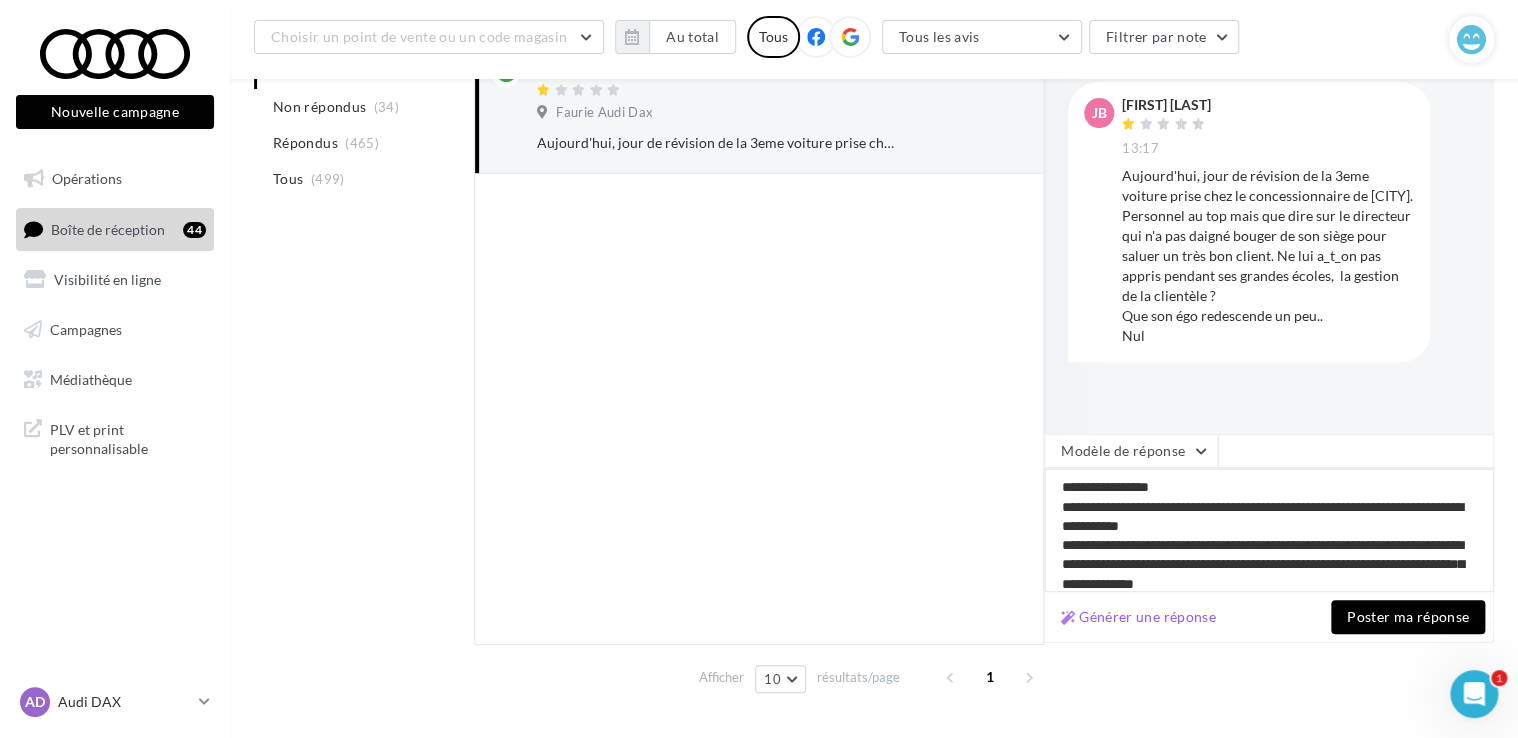 type on "**********" 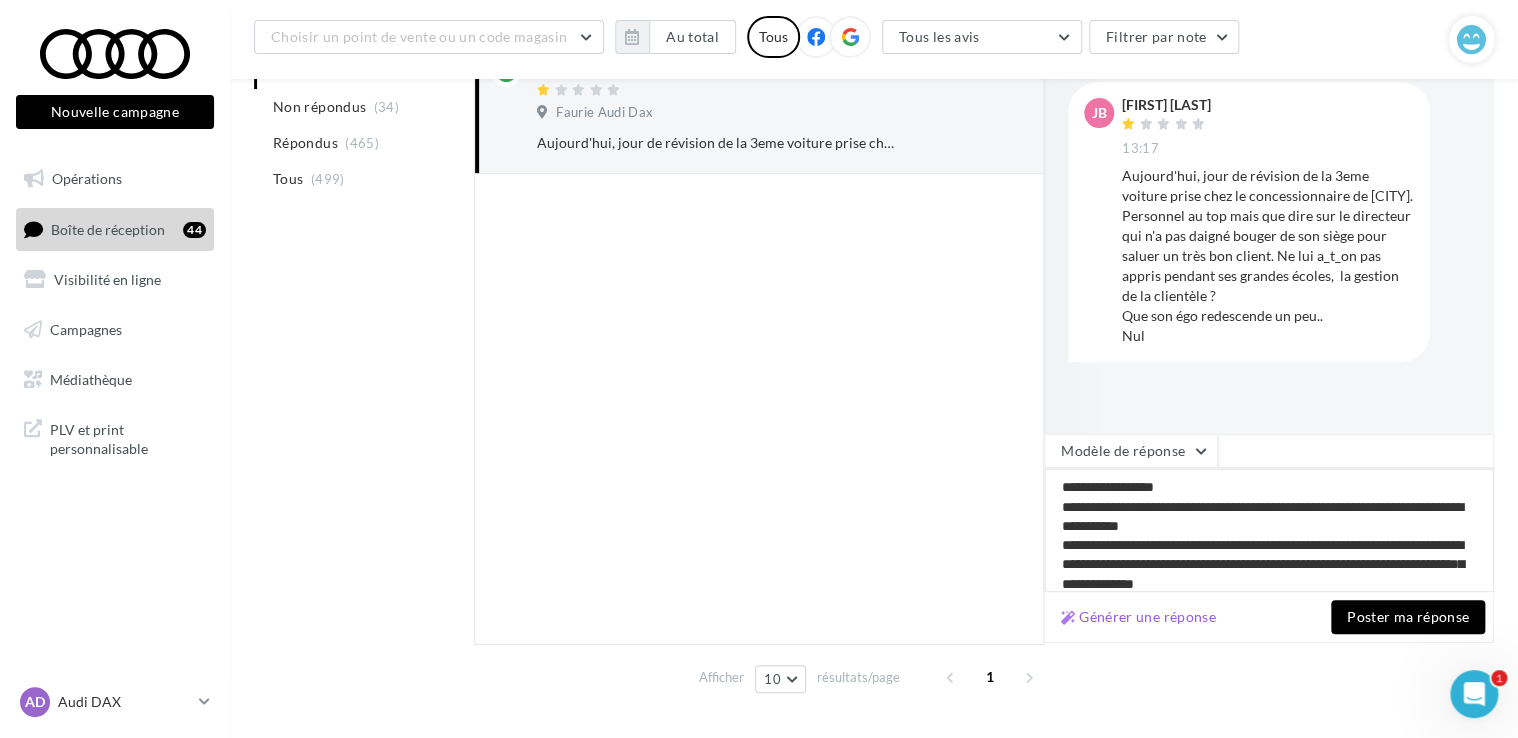 type on "**********" 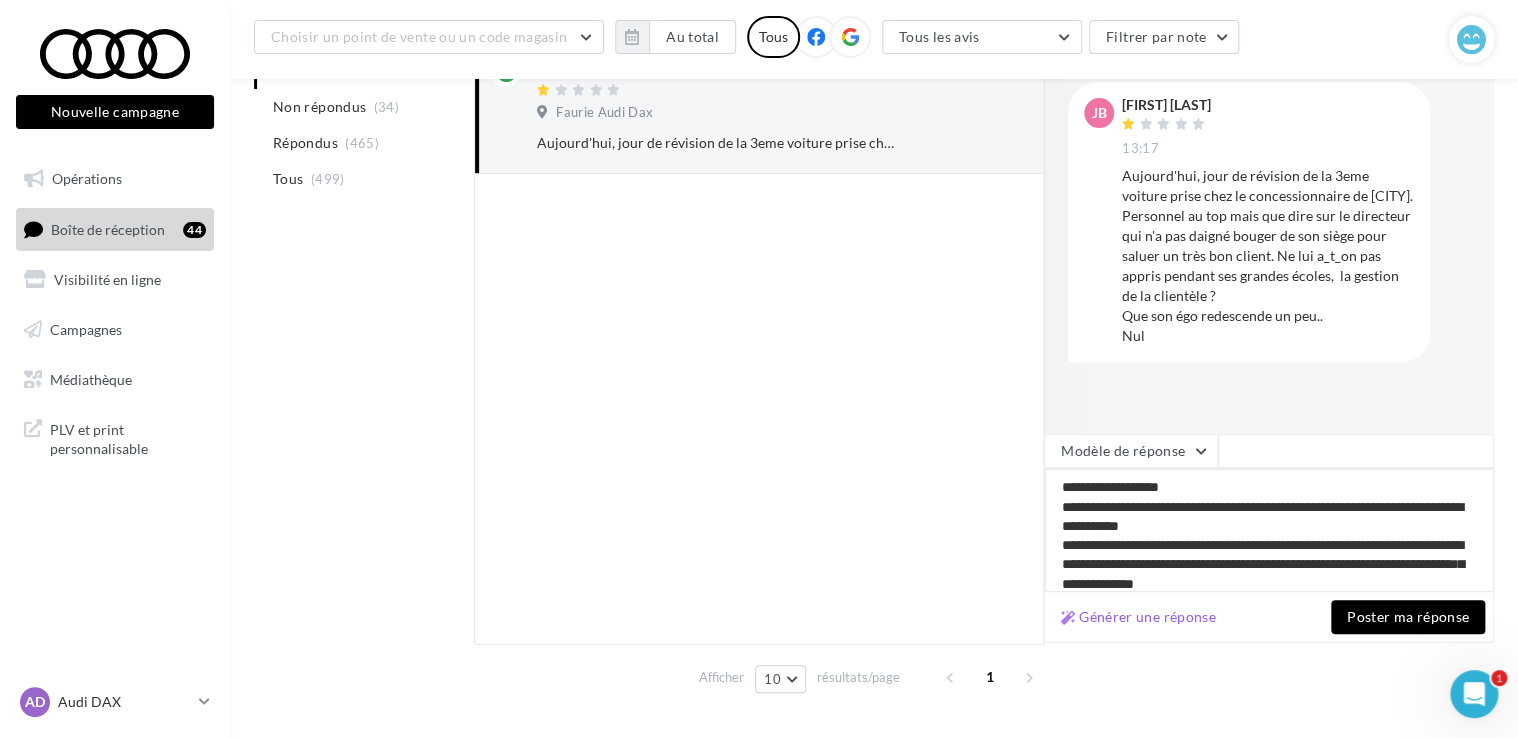type on "**********" 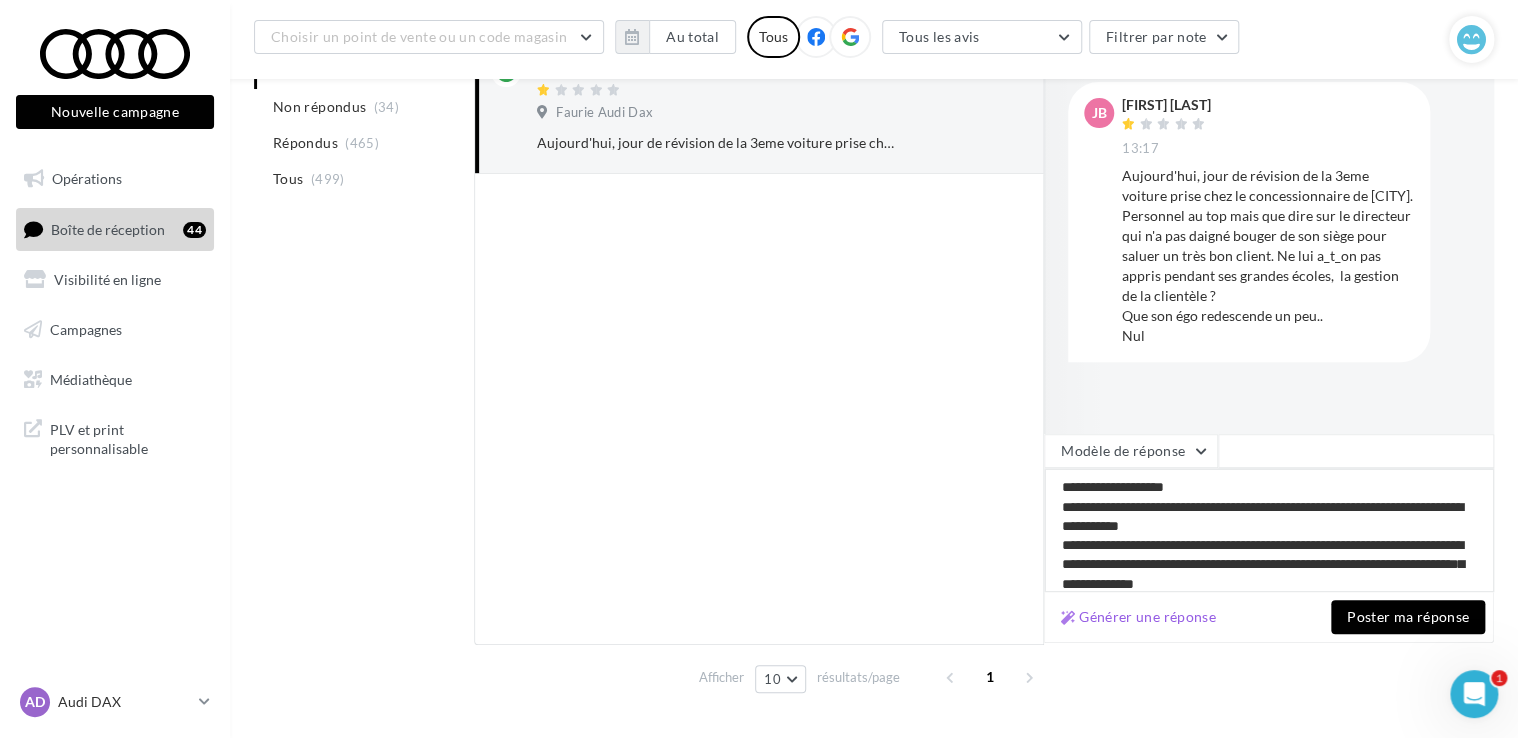 type on "**********" 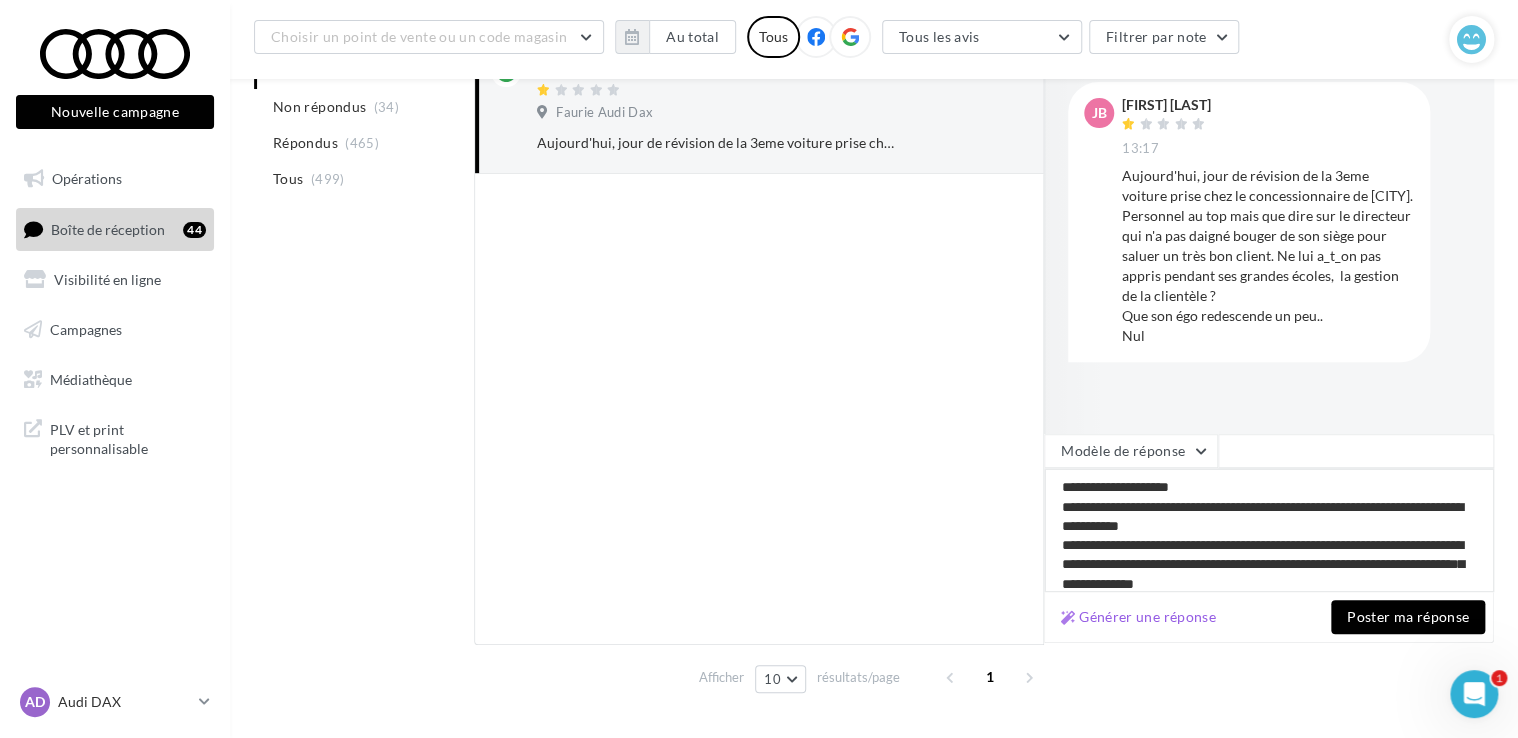 type on "**********" 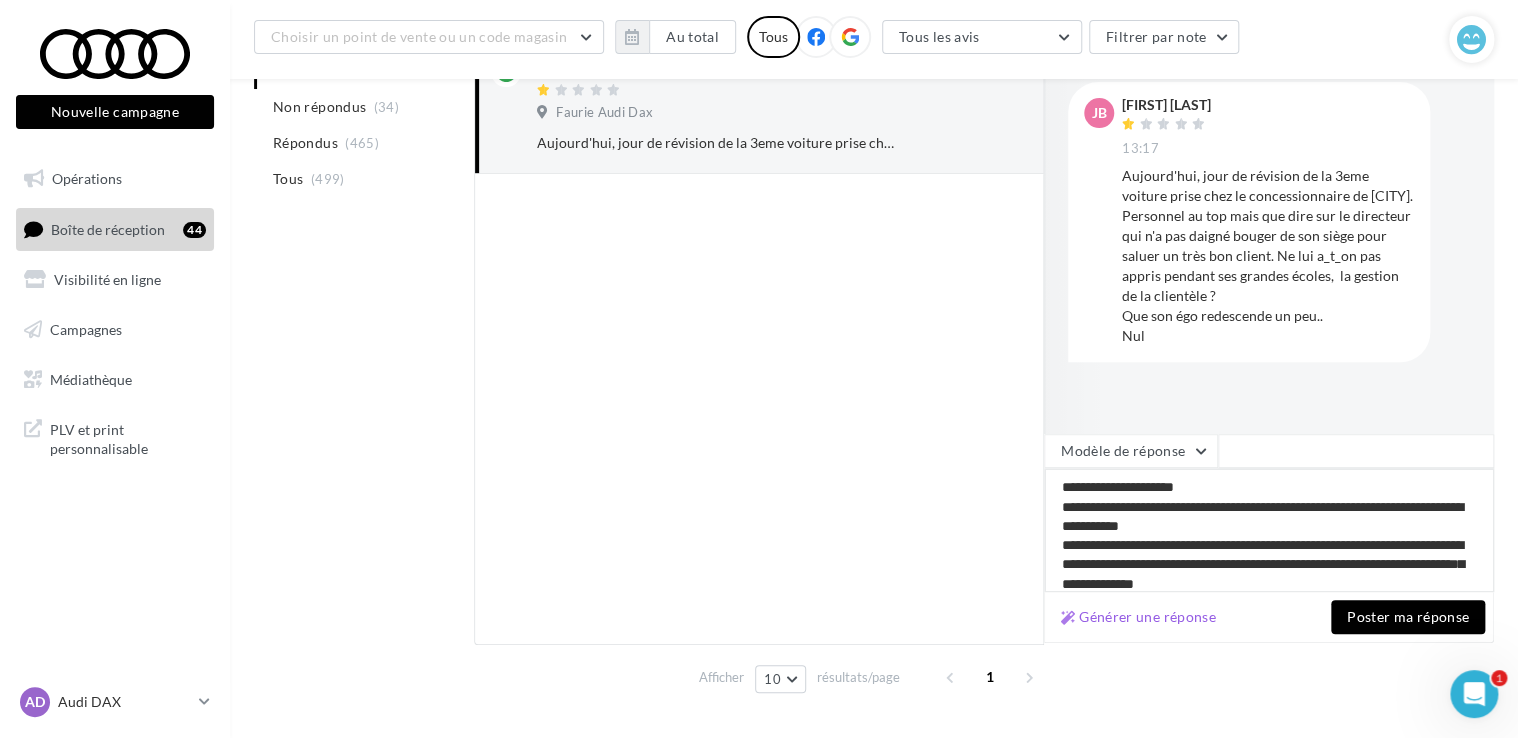 type on "**********" 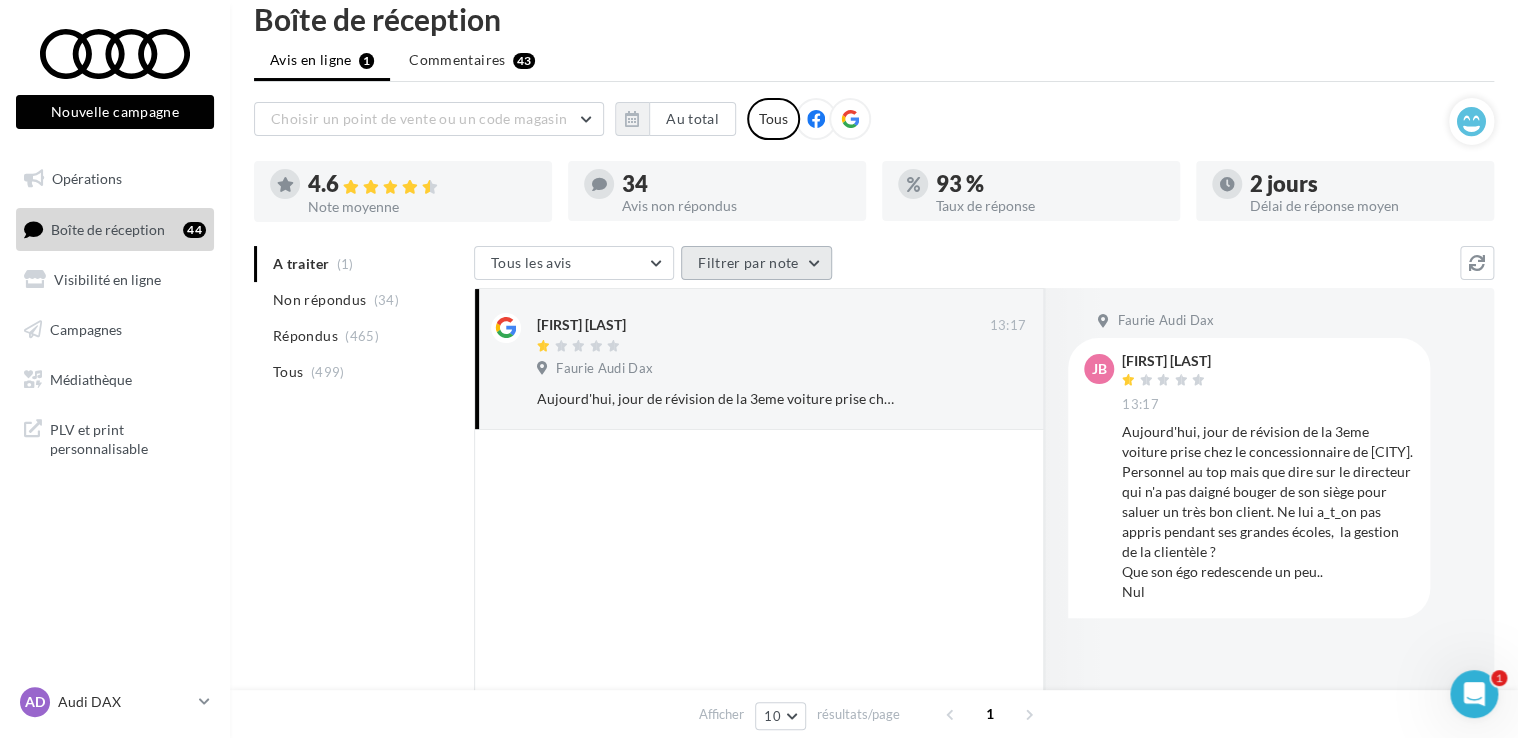 scroll, scrollTop: 0, scrollLeft: 0, axis: both 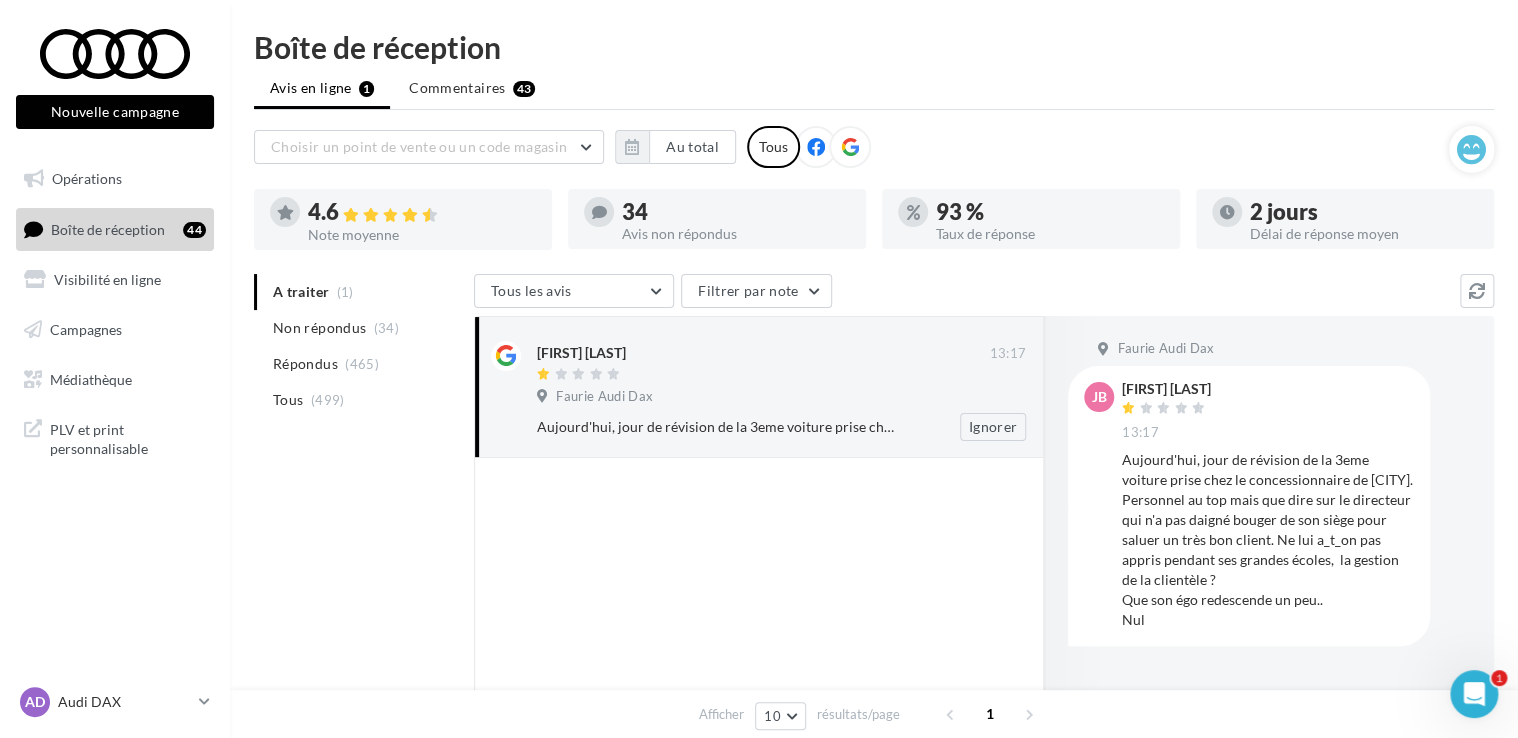 type on "**********" 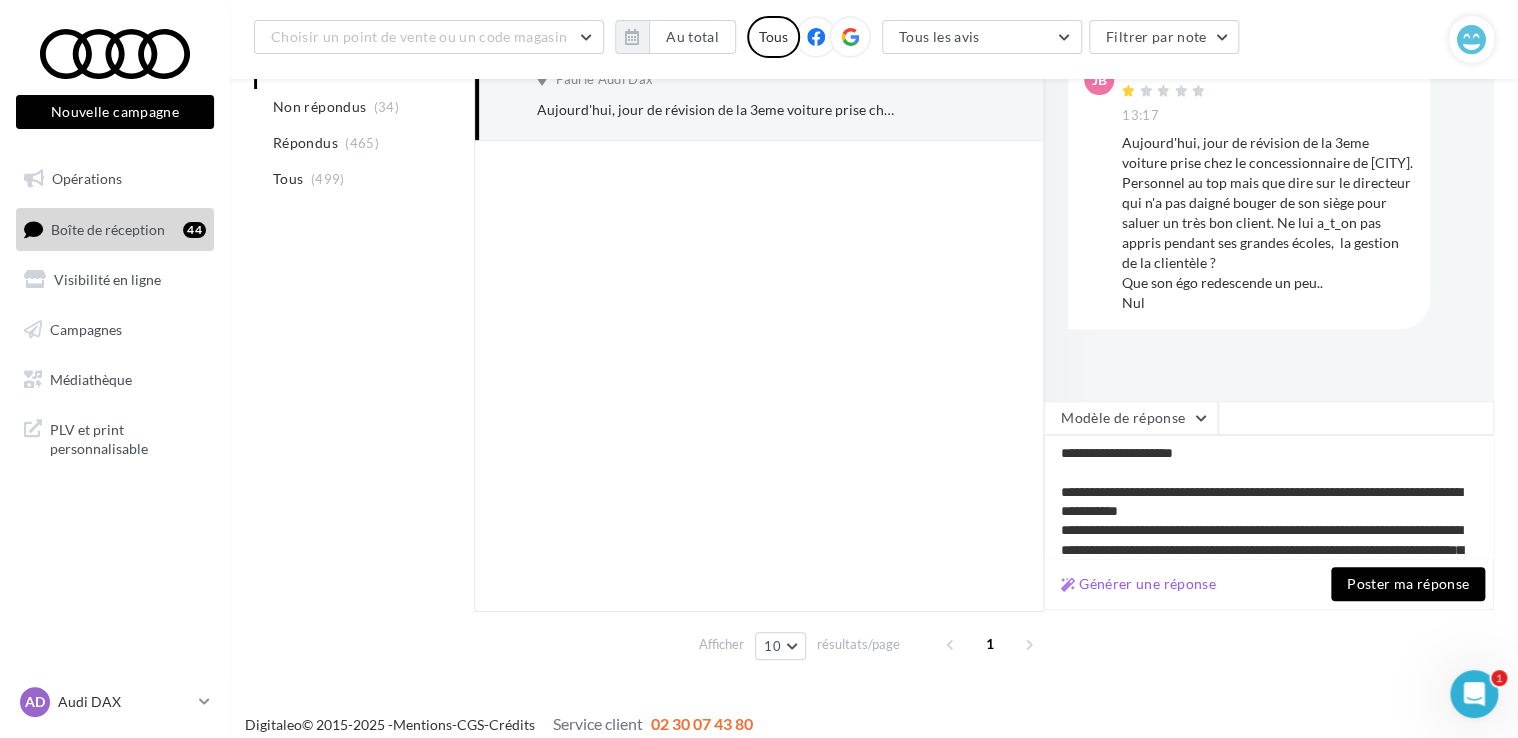 scroll, scrollTop: 348, scrollLeft: 0, axis: vertical 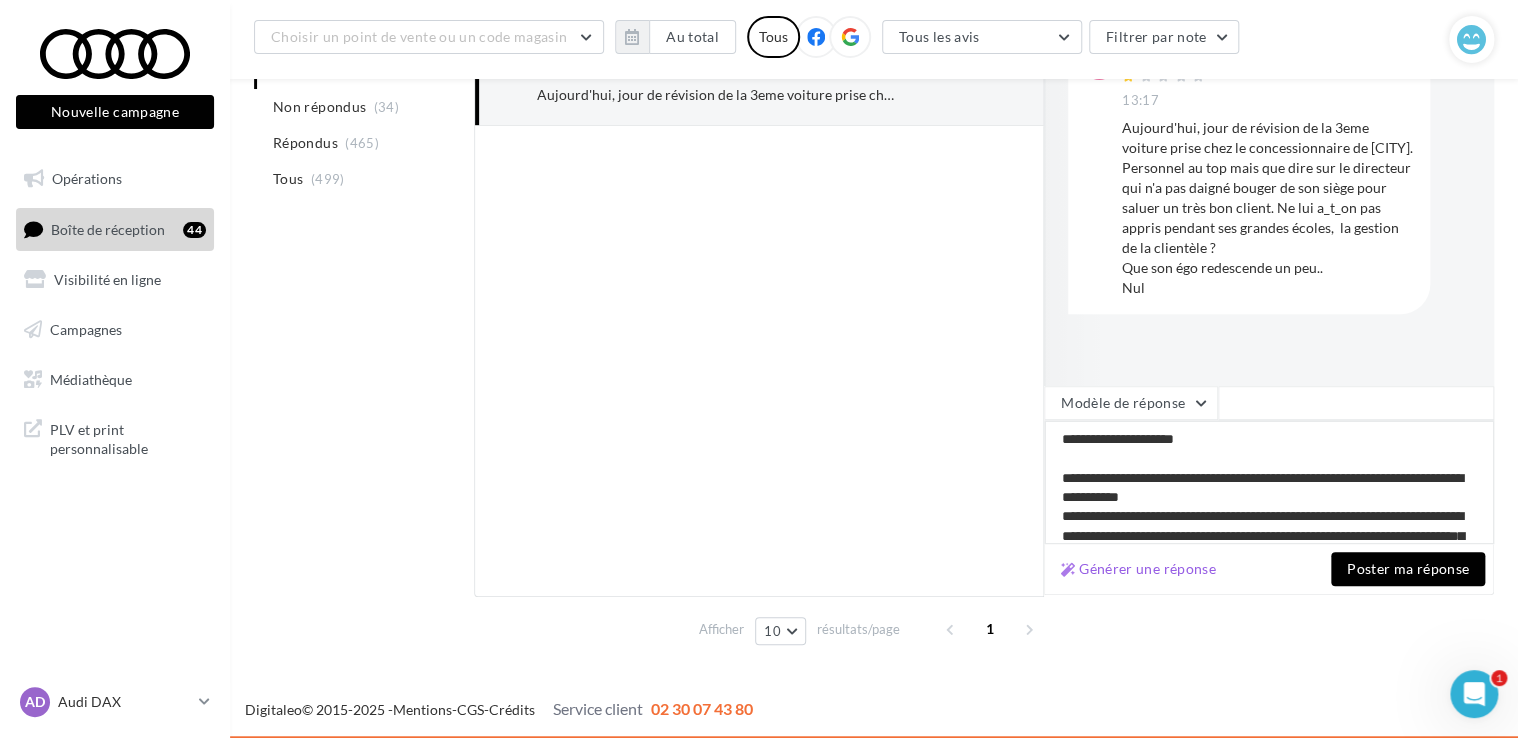 click on "**********" at bounding box center [1269, 482] 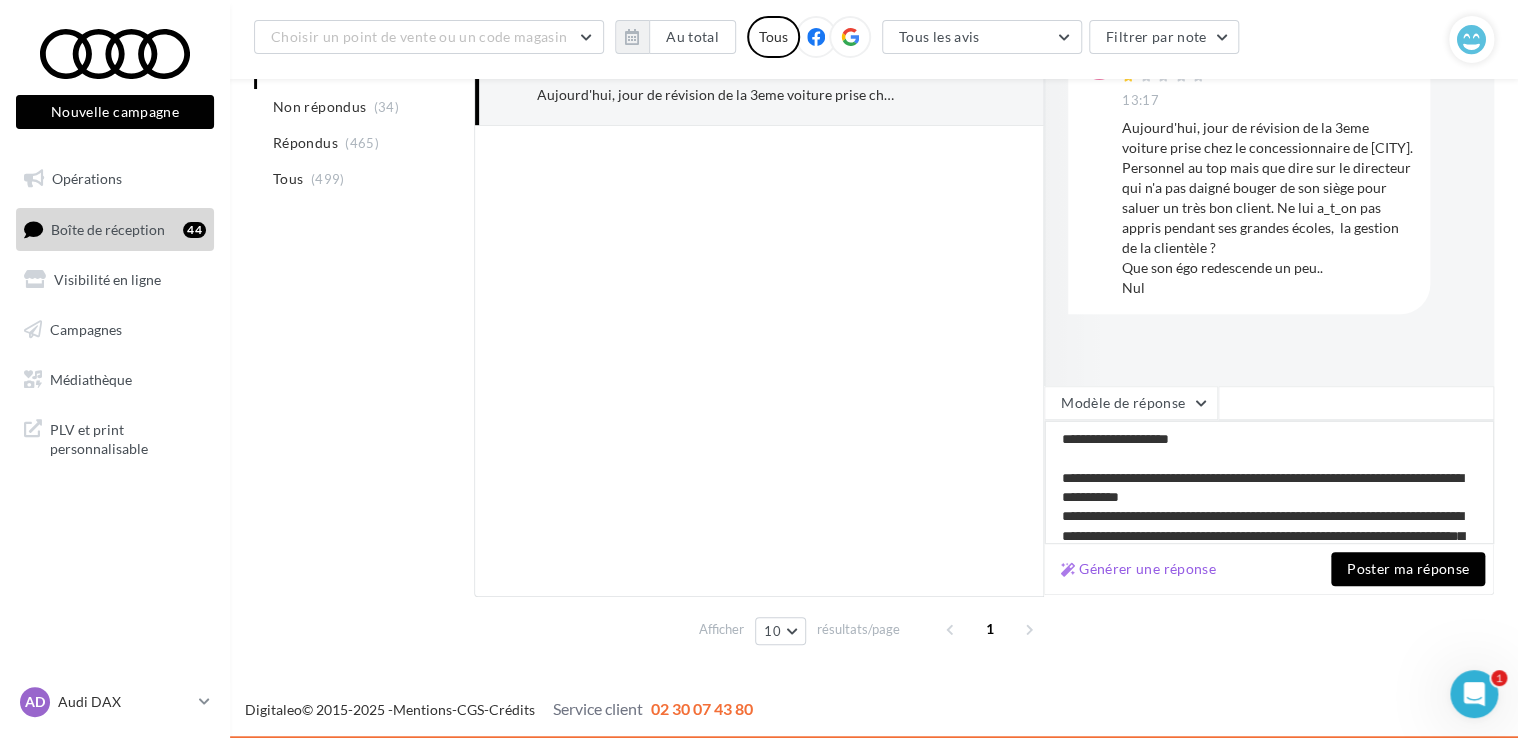 type on "**********" 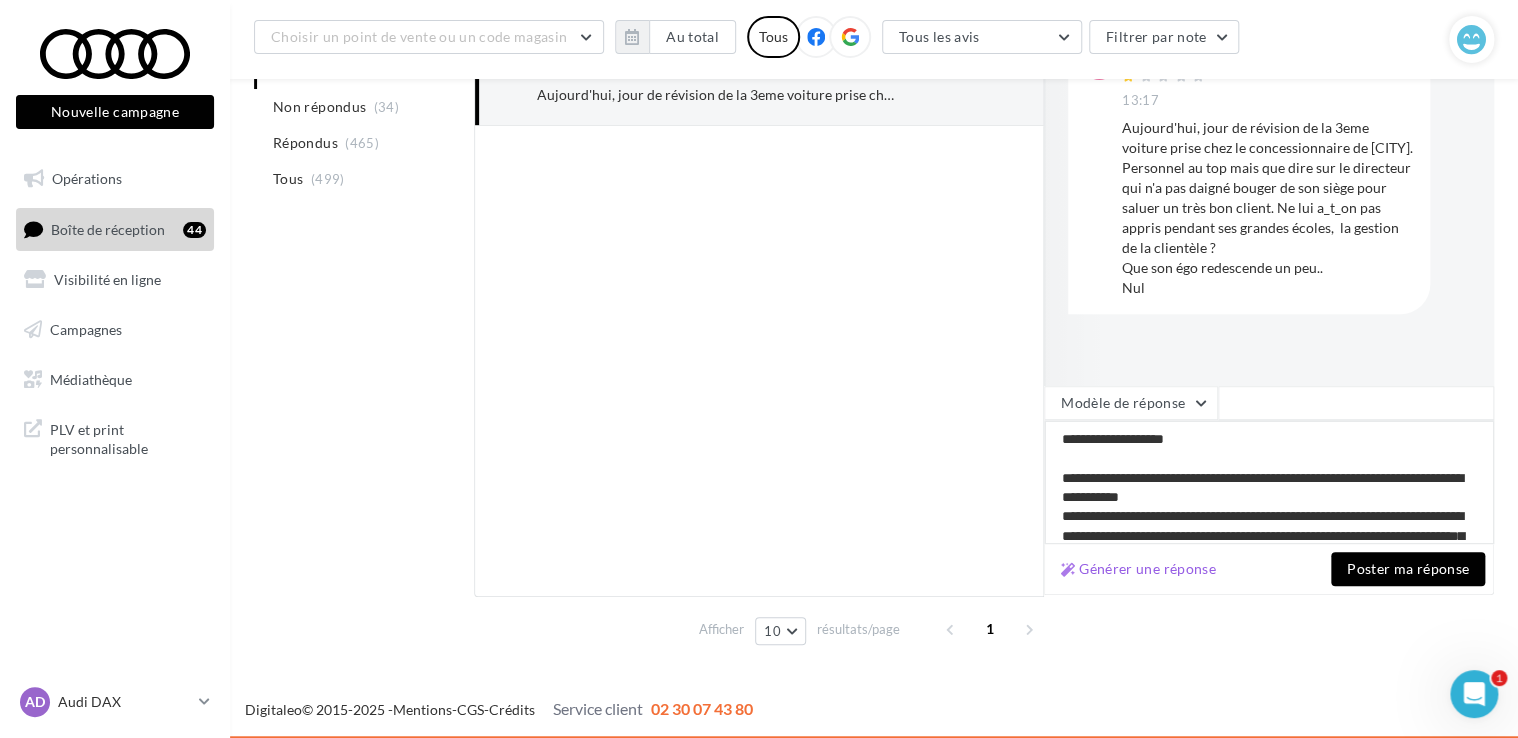type on "**********" 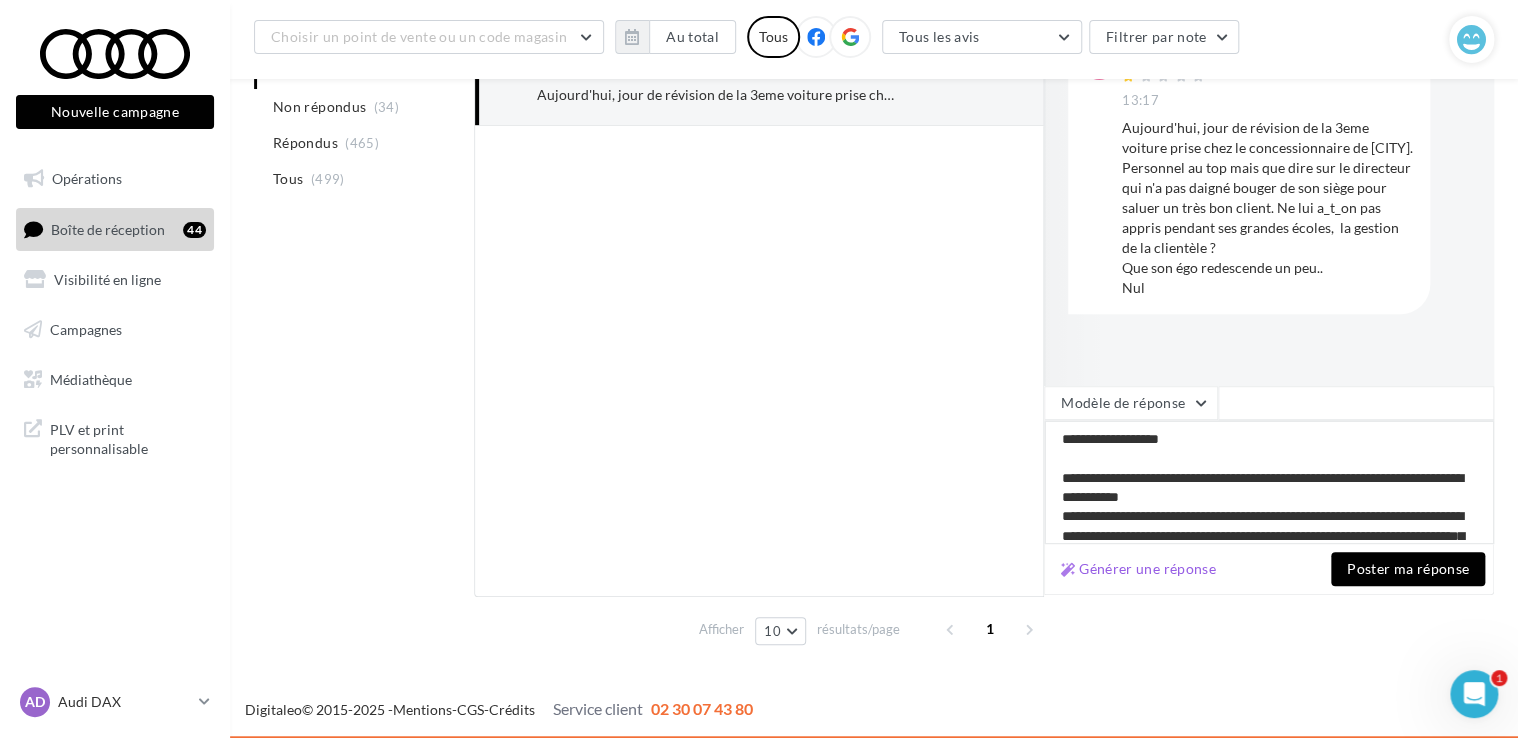type on "**********" 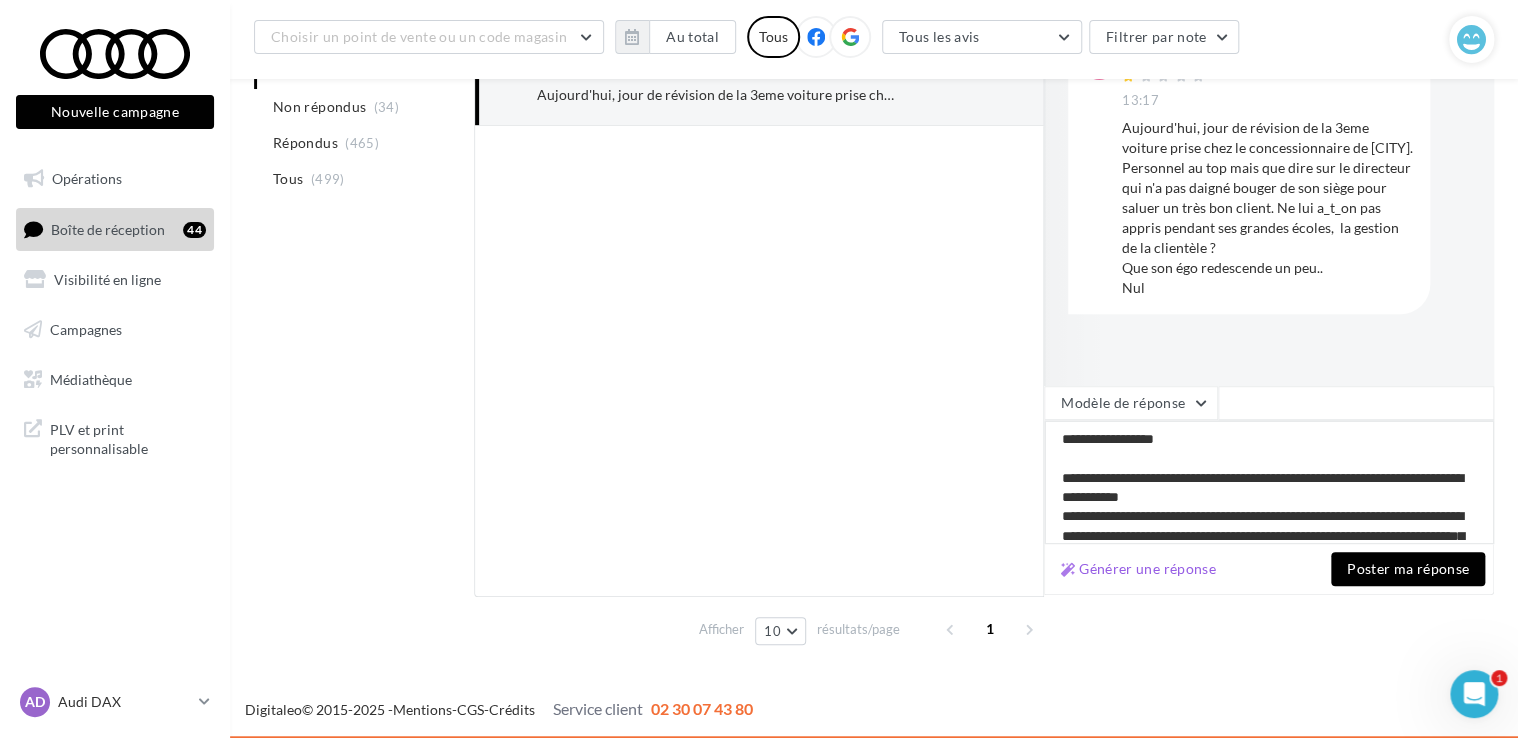 type on "**********" 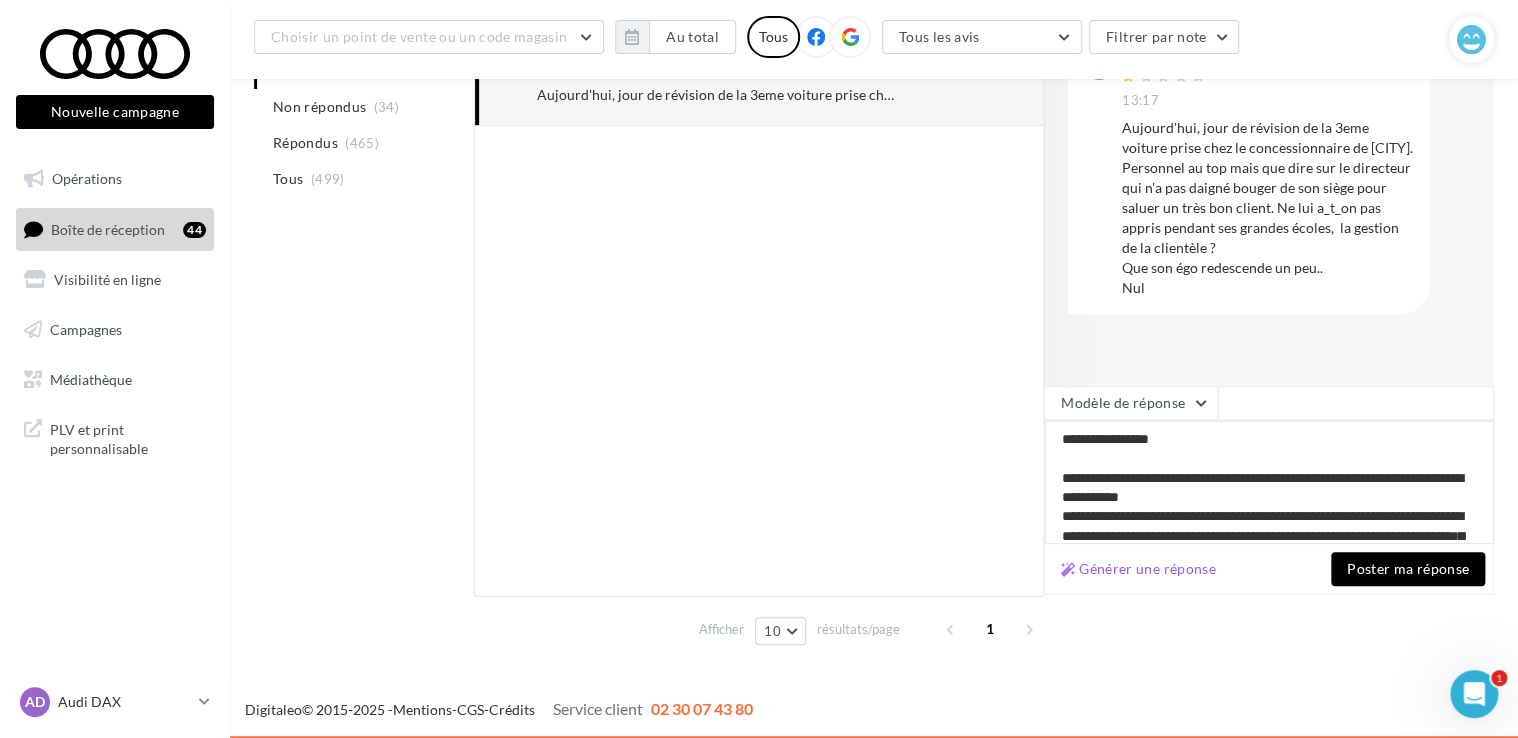 type on "**********" 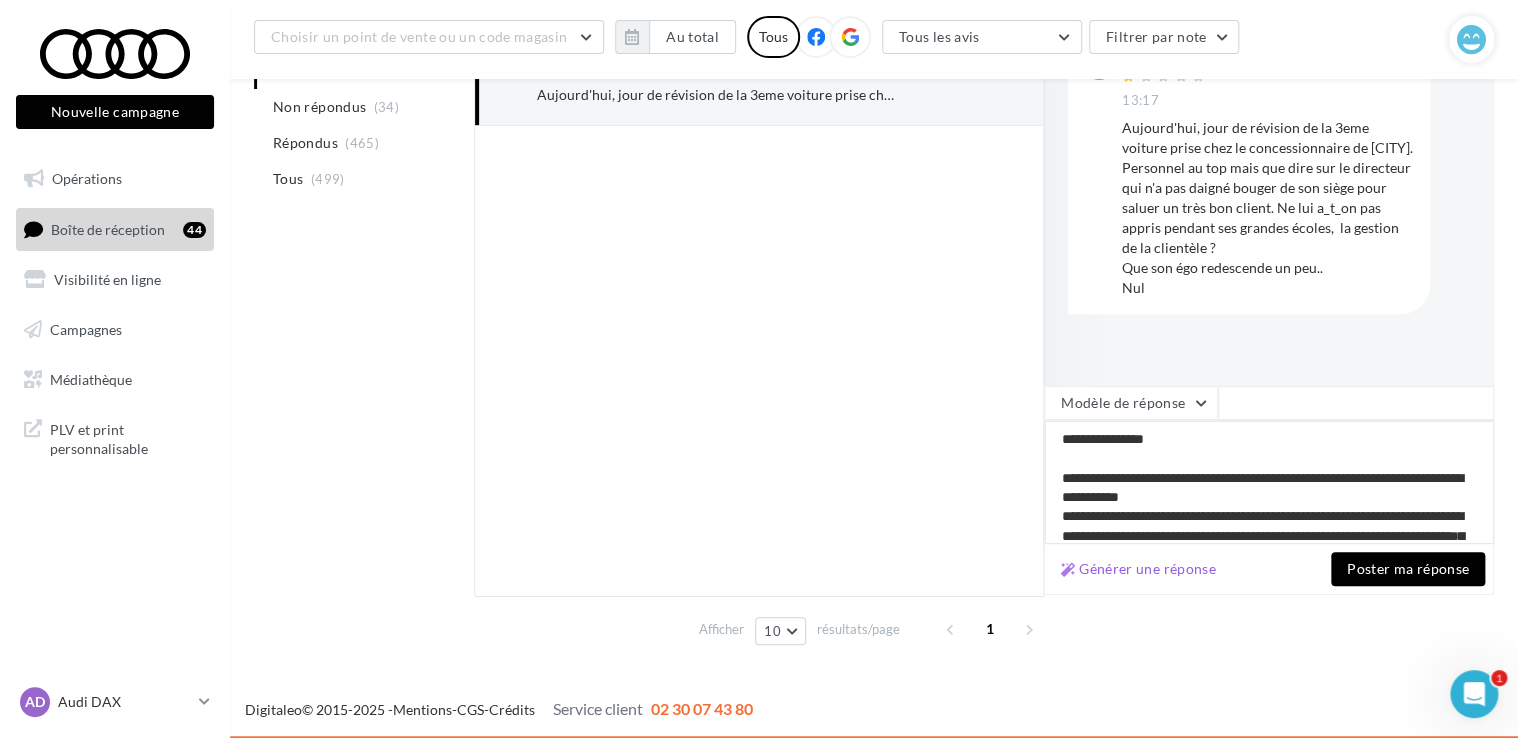 type on "**********" 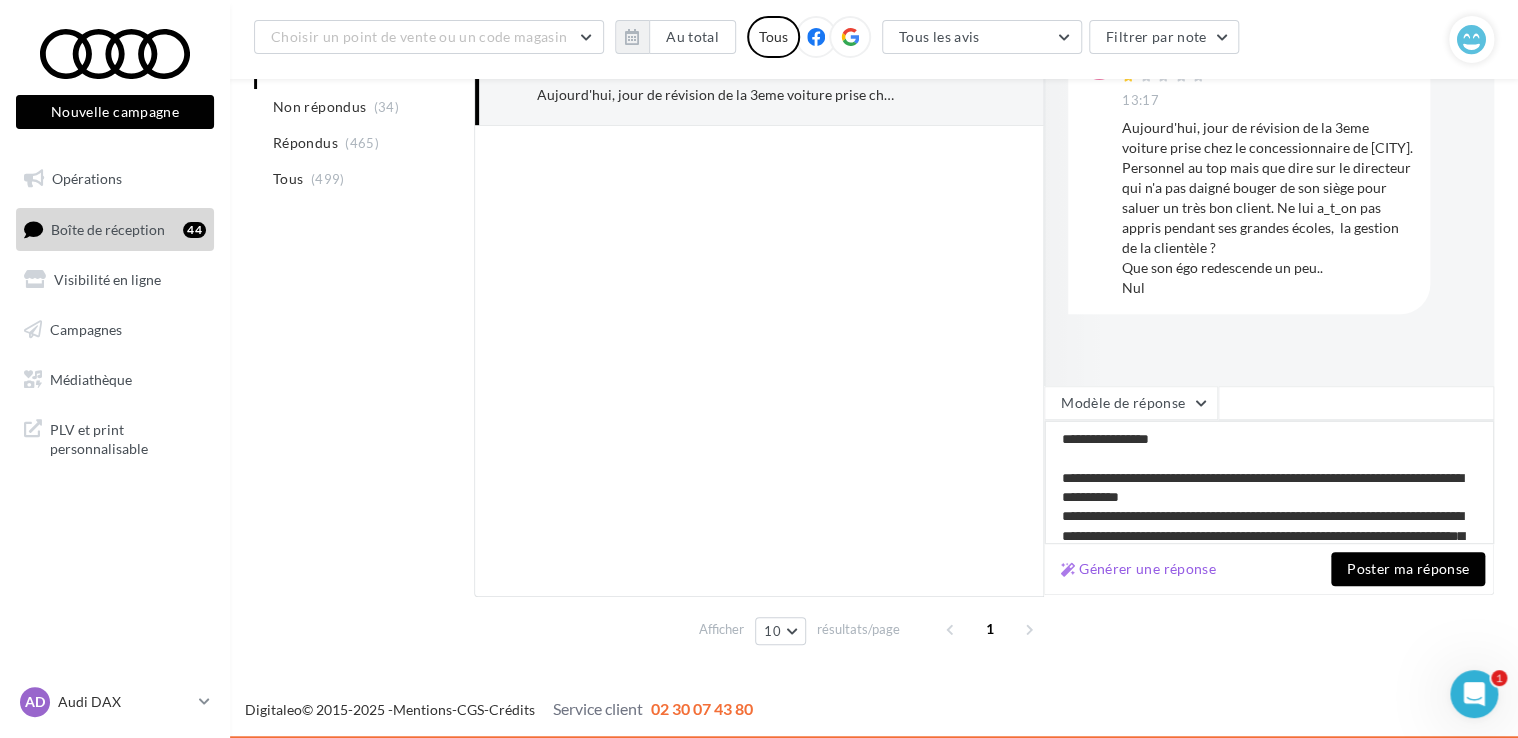 type on "**********" 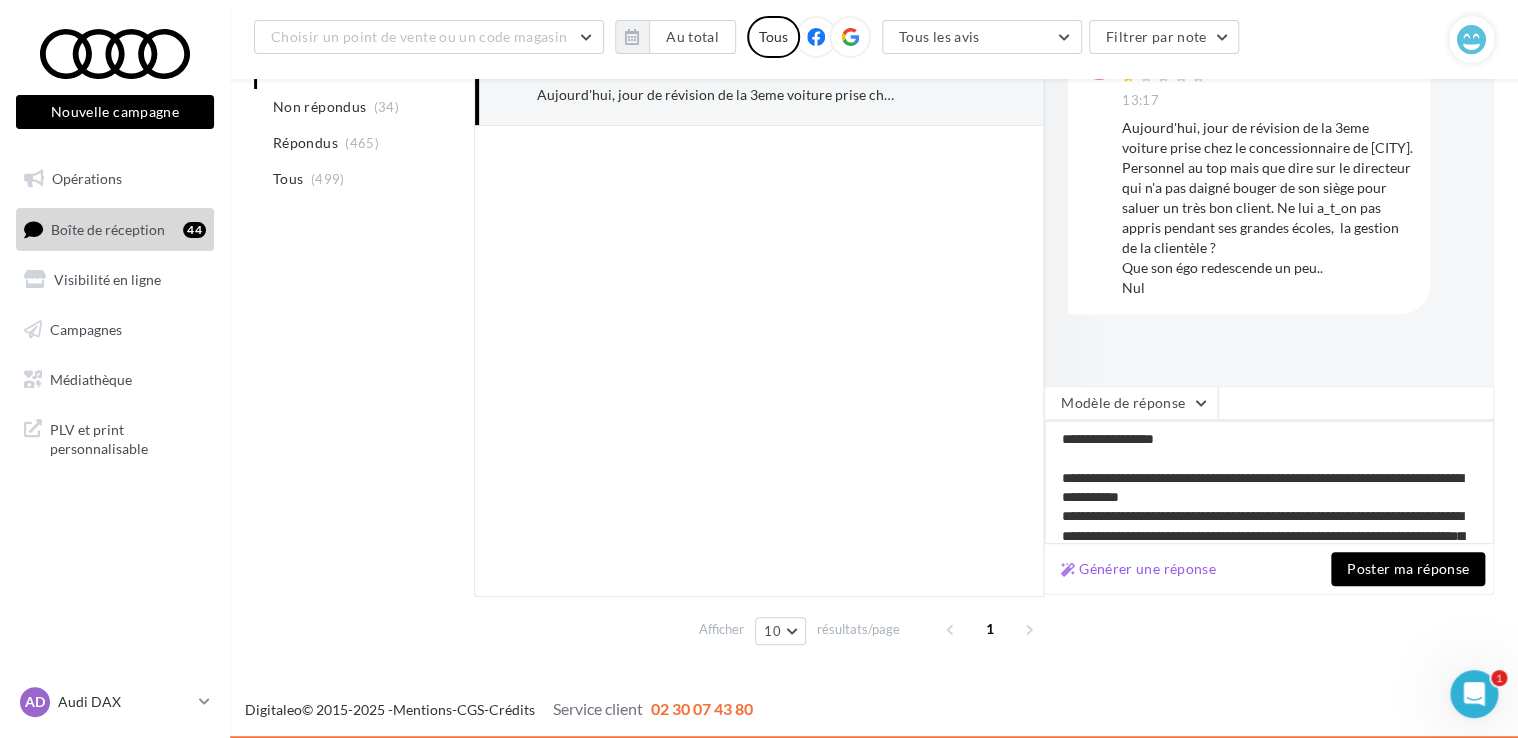 type on "**********" 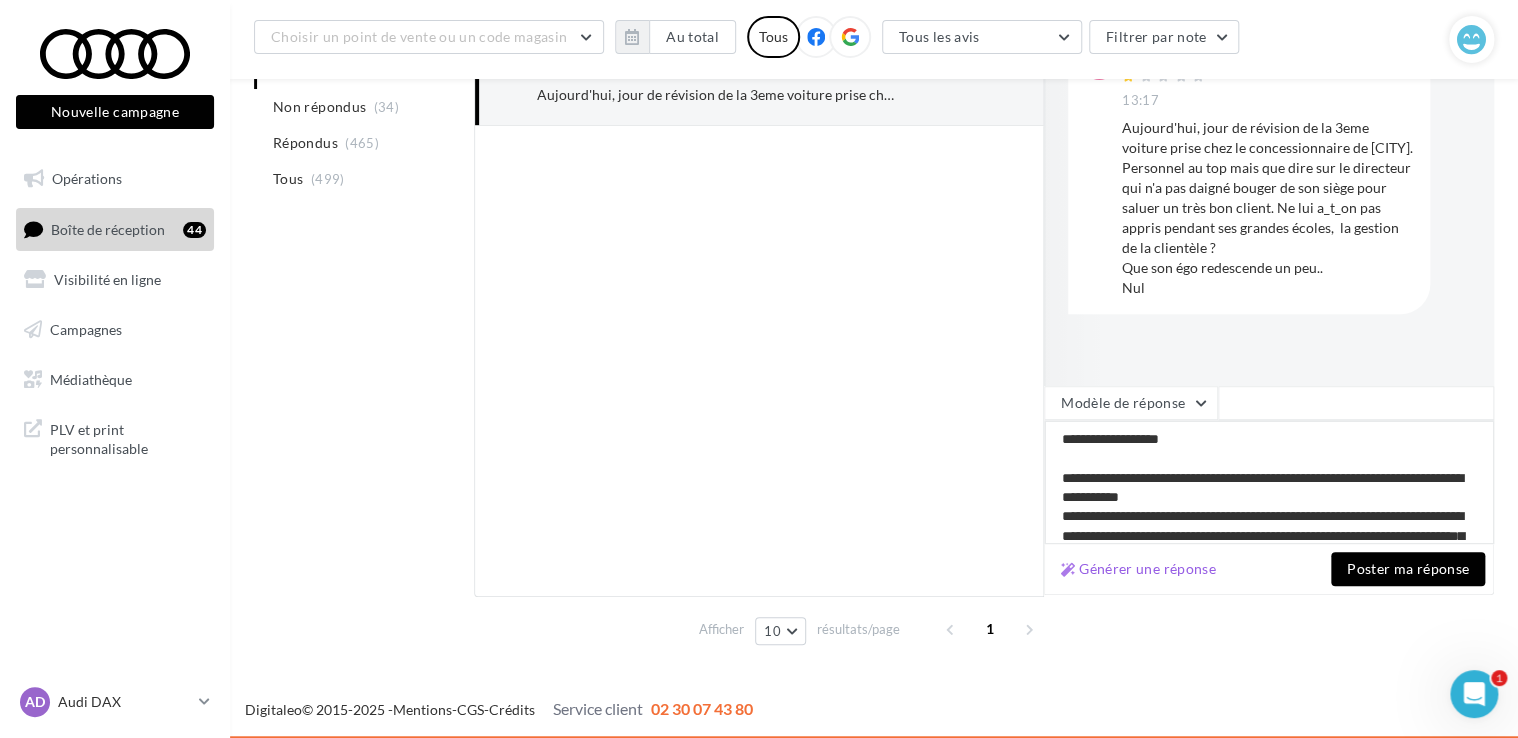 type on "**********" 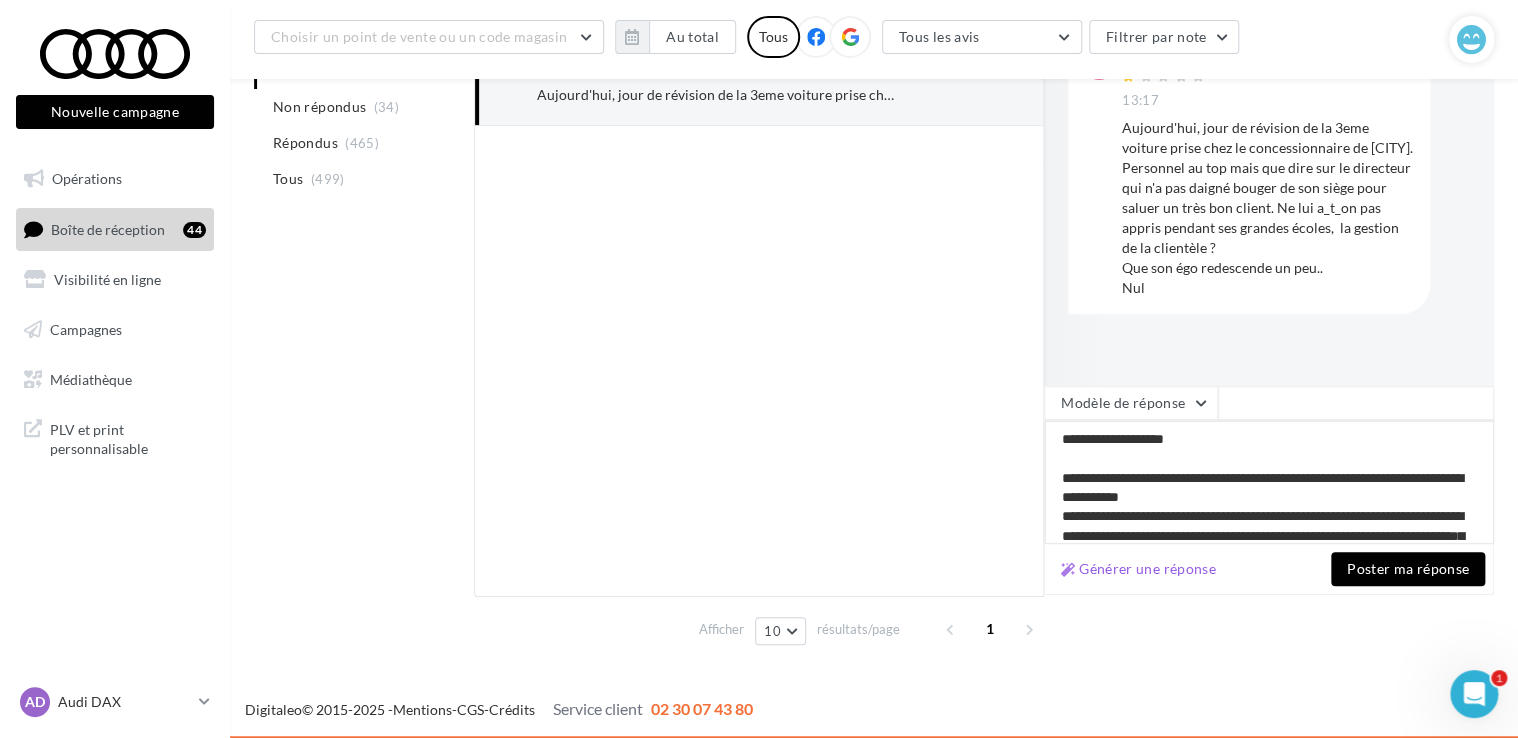 type on "**********" 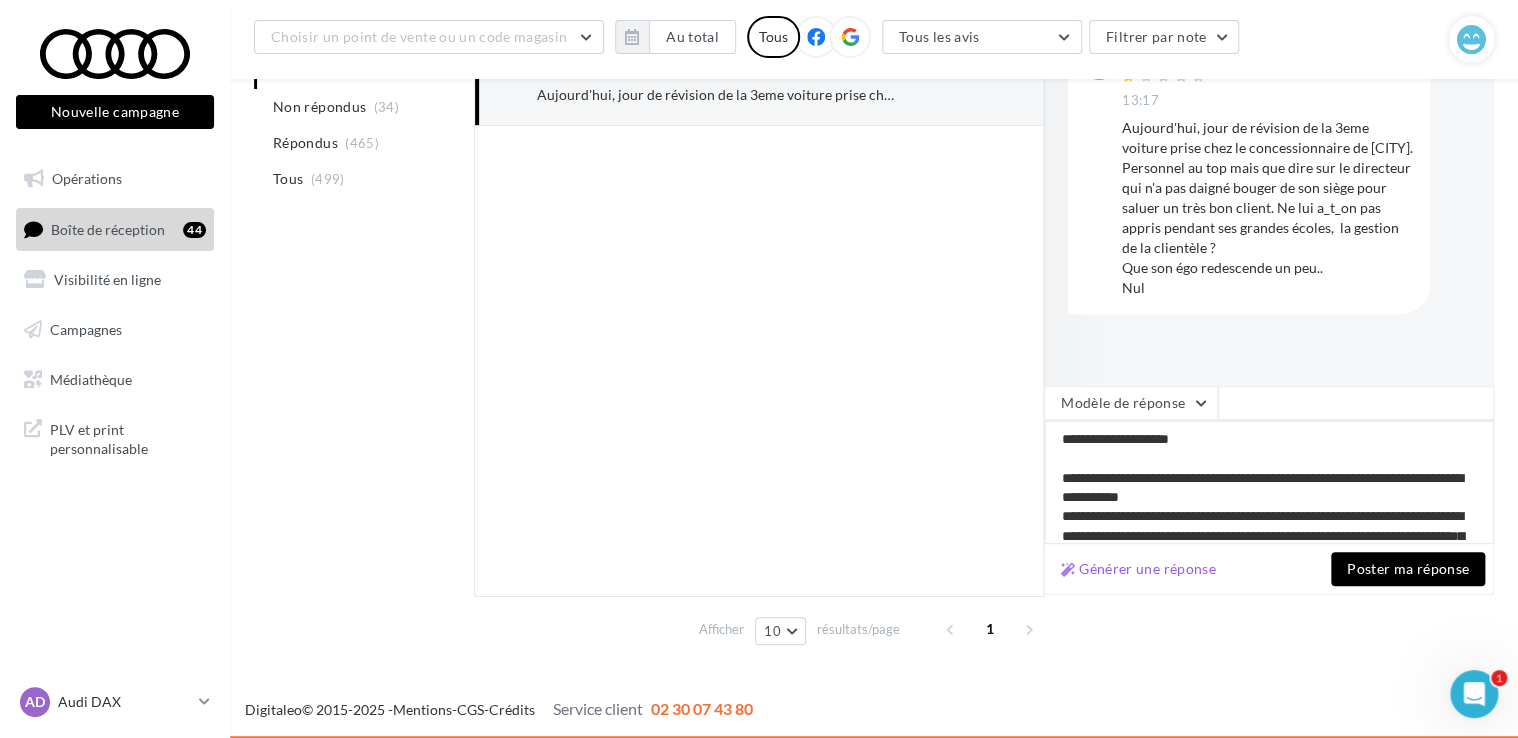 type on "**********" 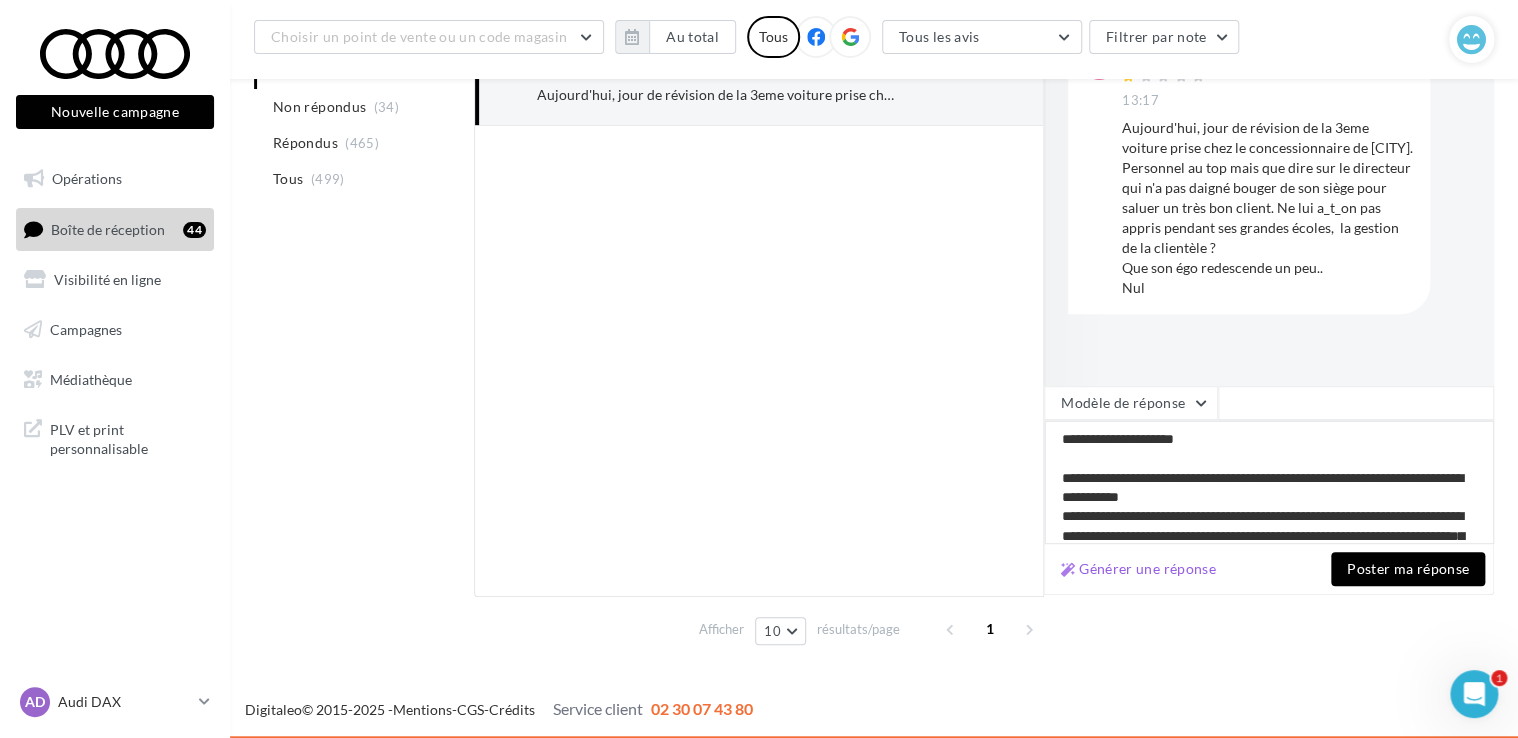 type on "**********" 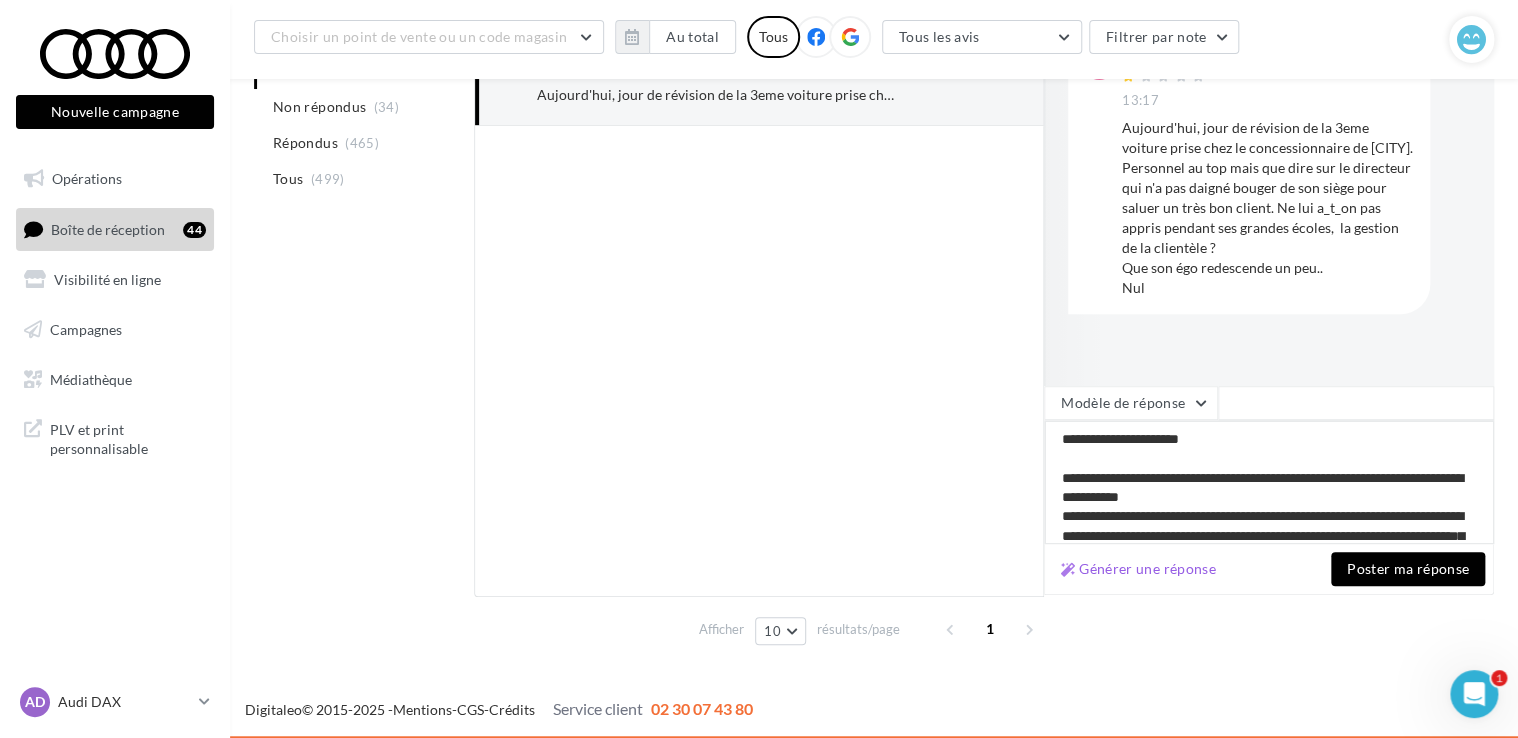 type on "**********" 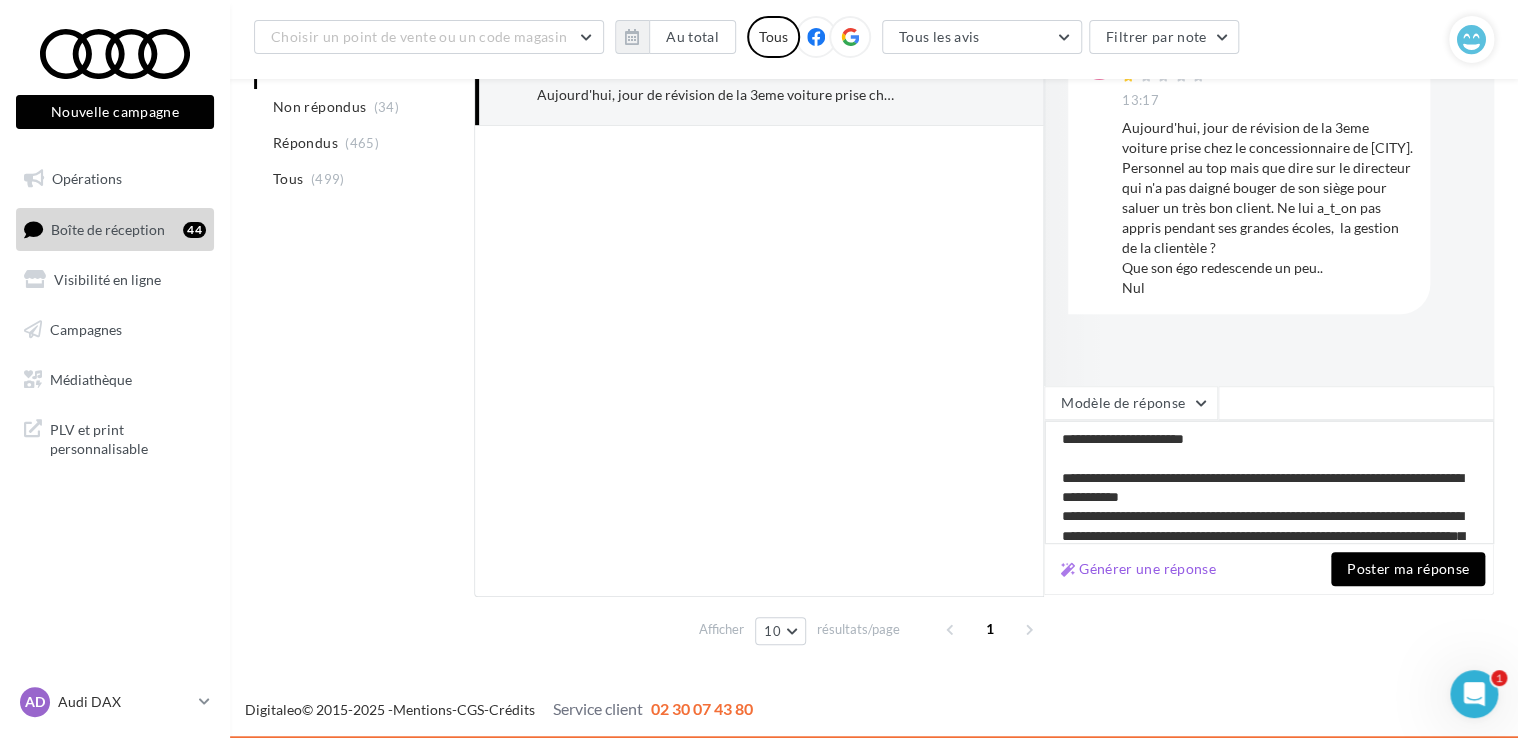 click on "**********" at bounding box center [1269, 482] 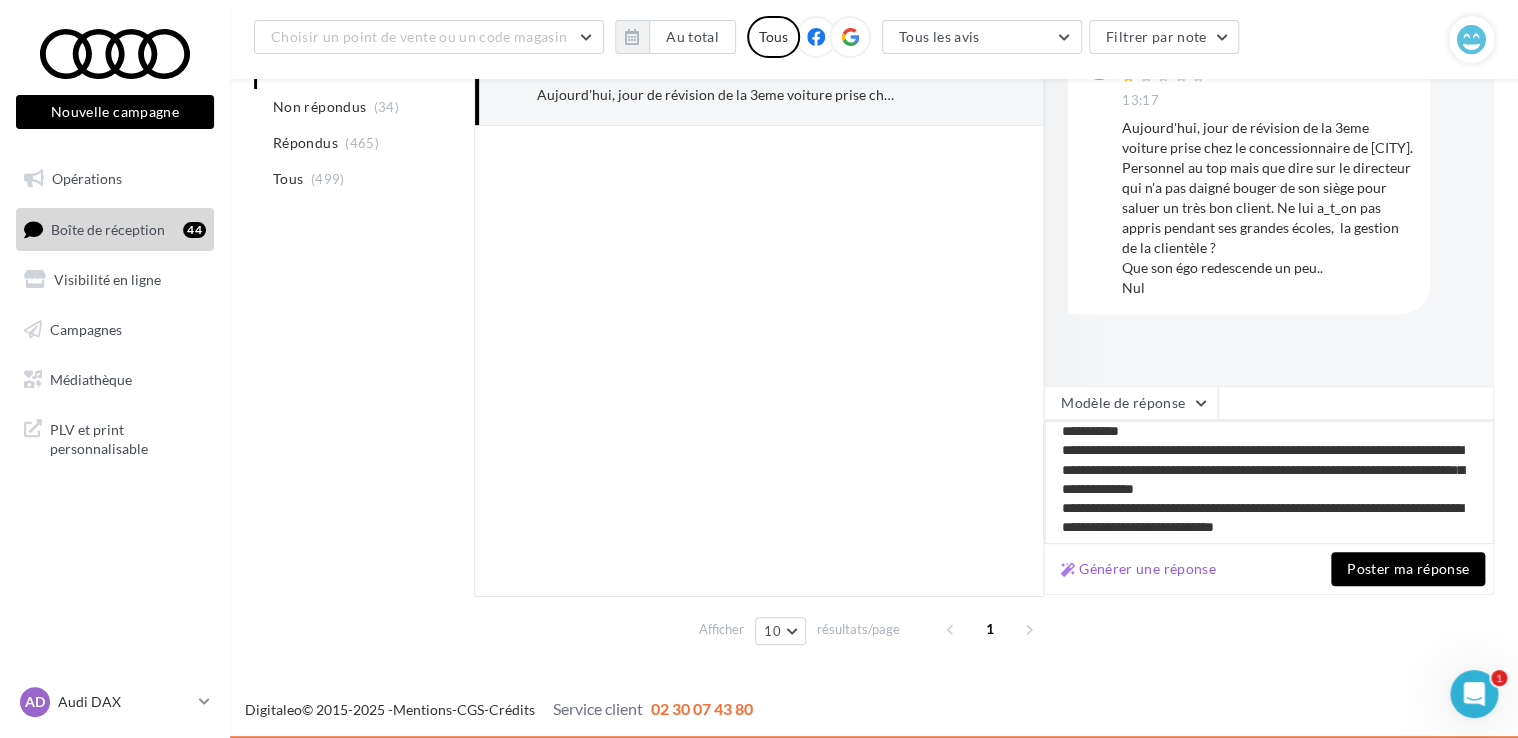 scroll, scrollTop: 100, scrollLeft: 0, axis: vertical 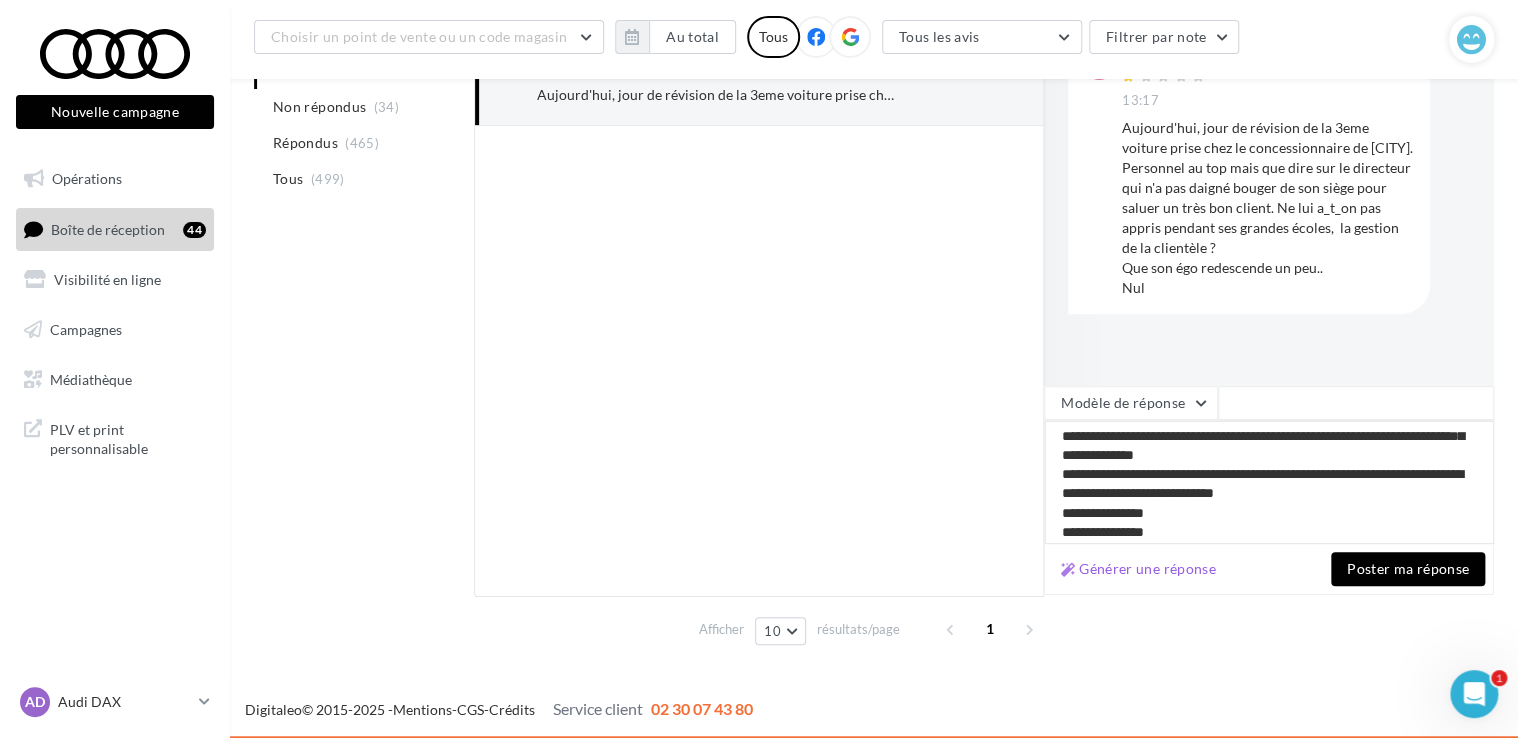 click on "**********" at bounding box center [1269, 482] 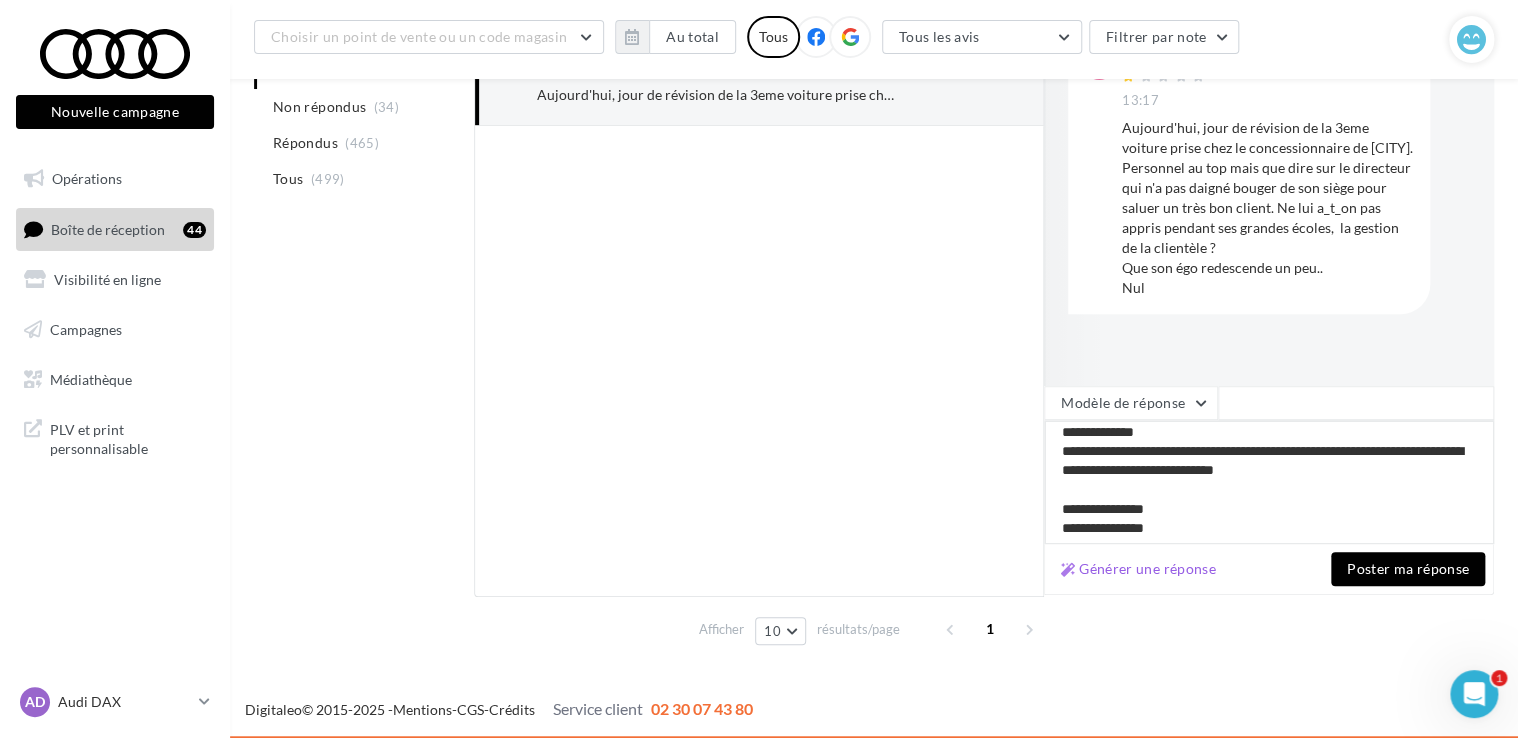 scroll, scrollTop: 145, scrollLeft: 0, axis: vertical 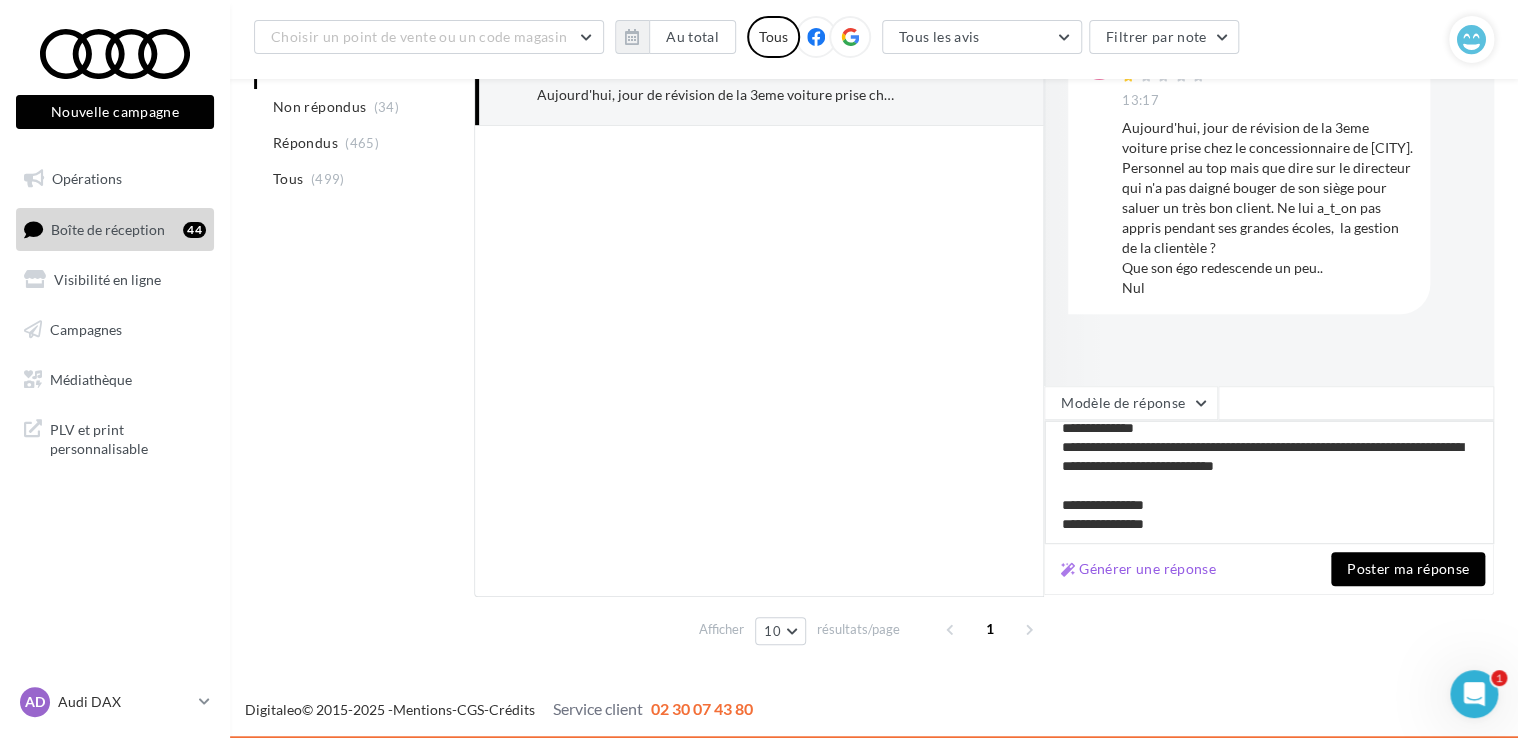 click on "**********" at bounding box center [1269, 482] 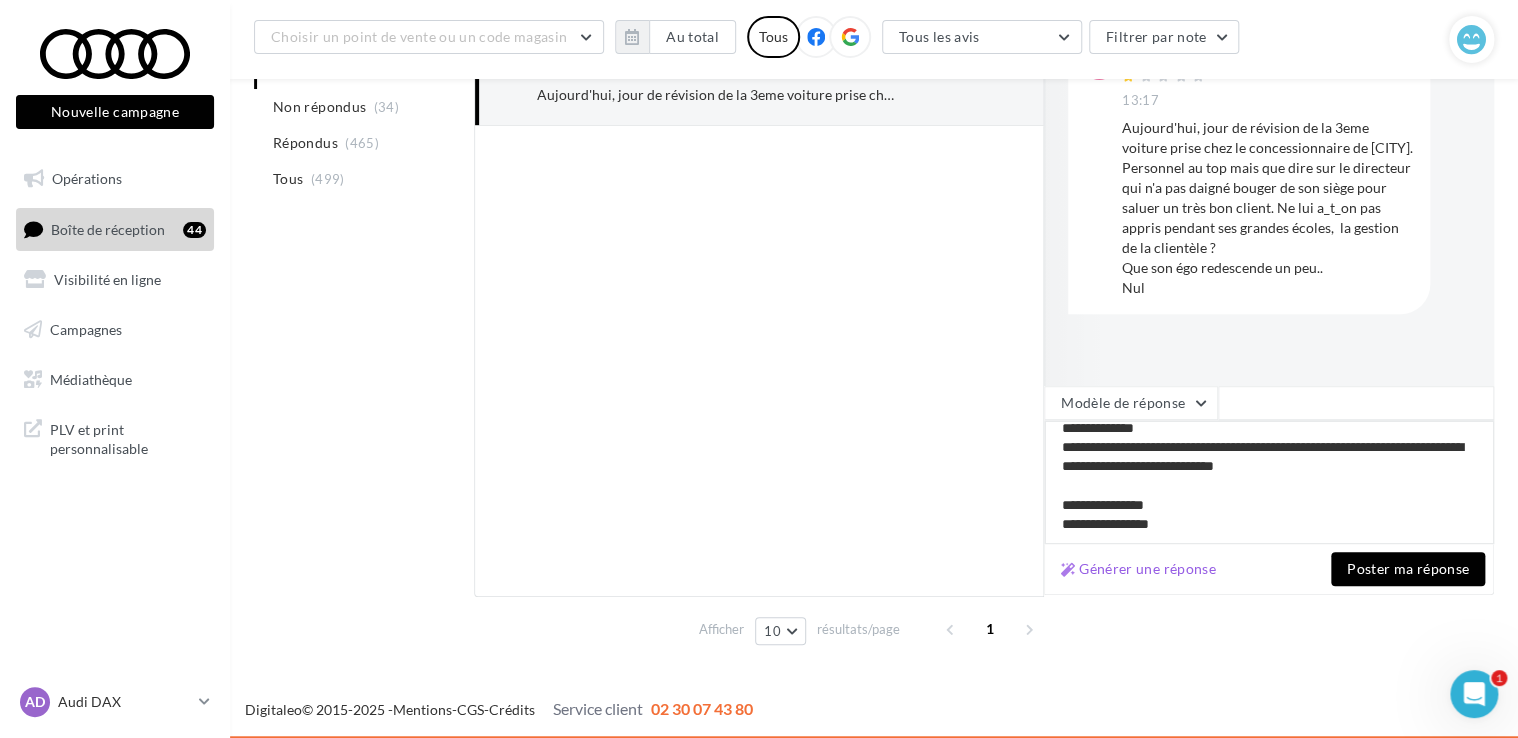 type on "**********" 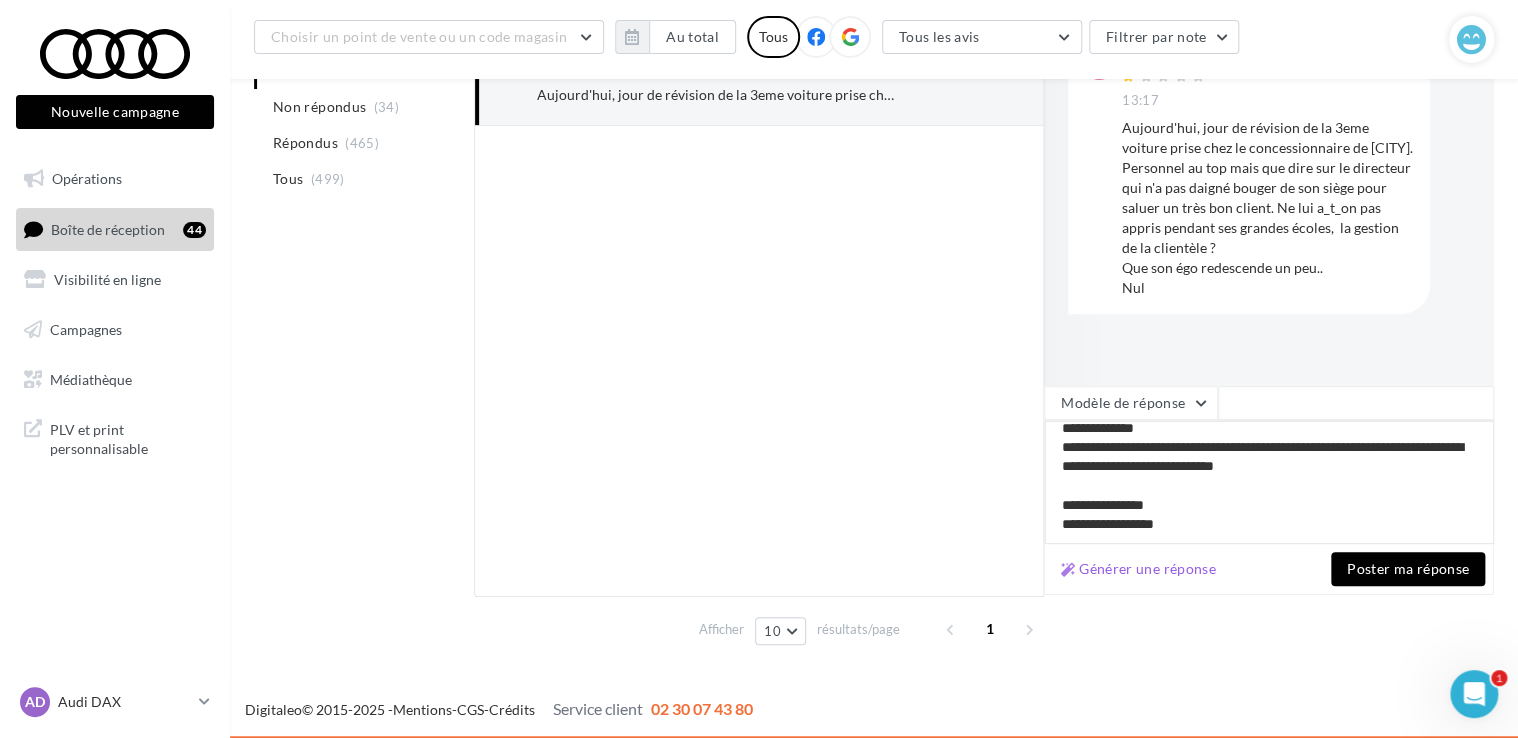 type on "**********" 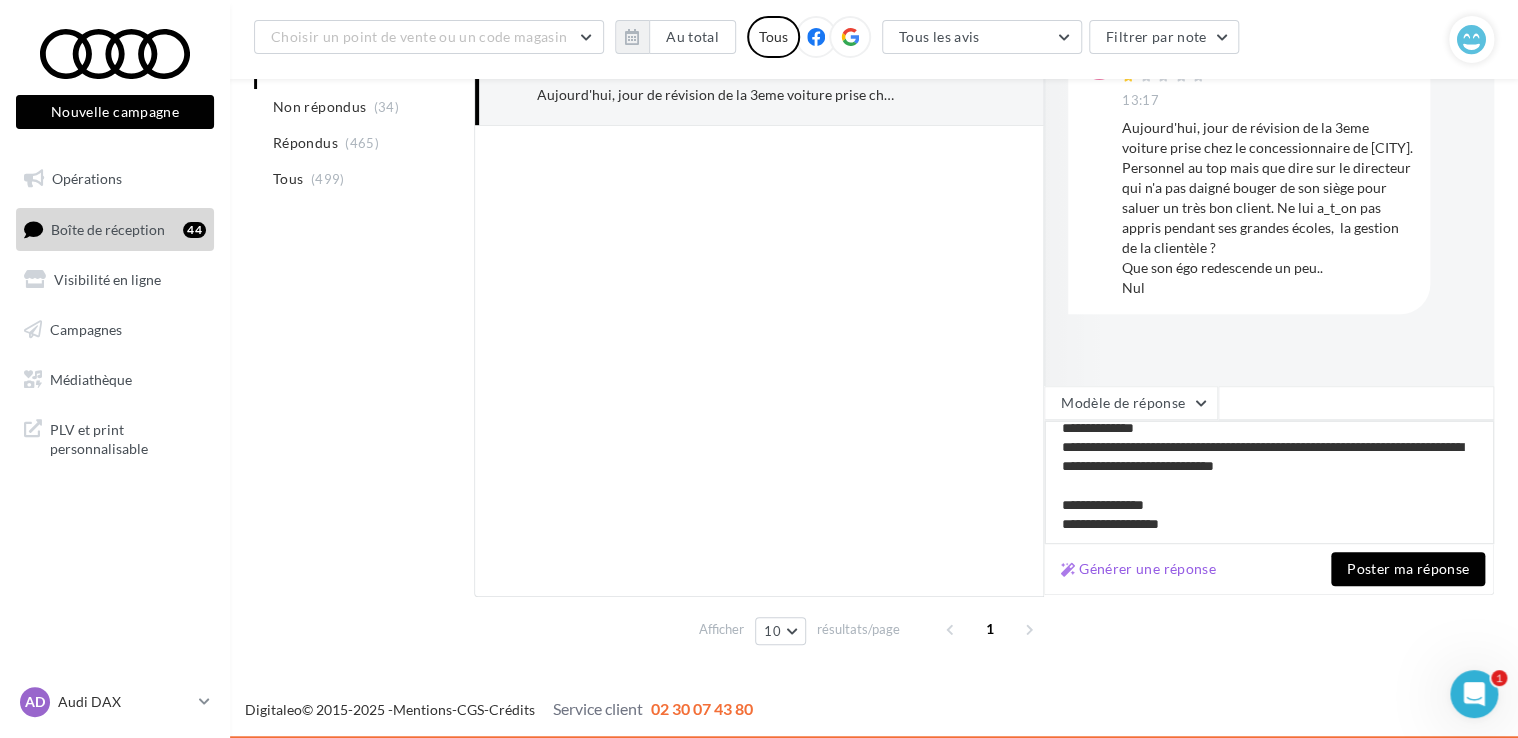 type on "**********" 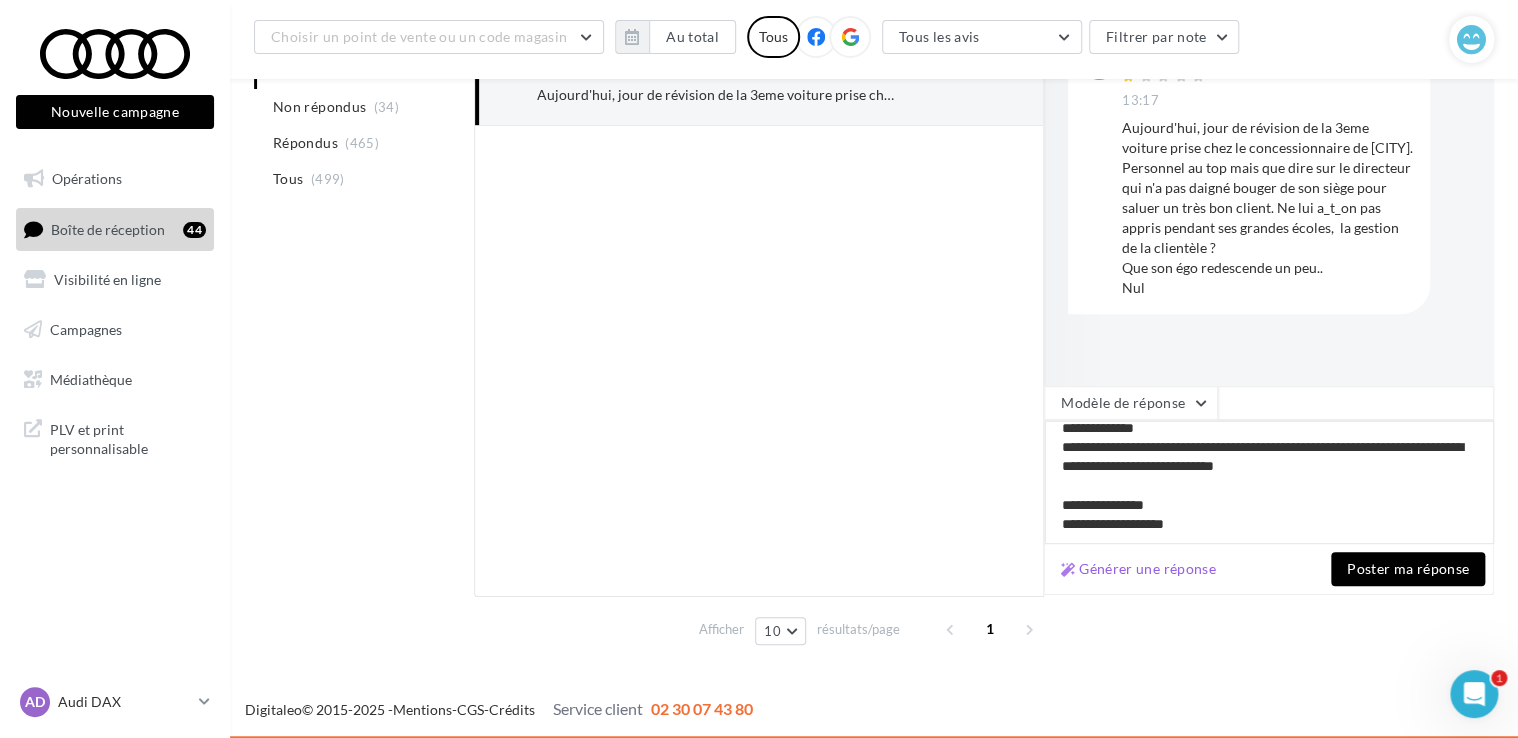 type on "**********" 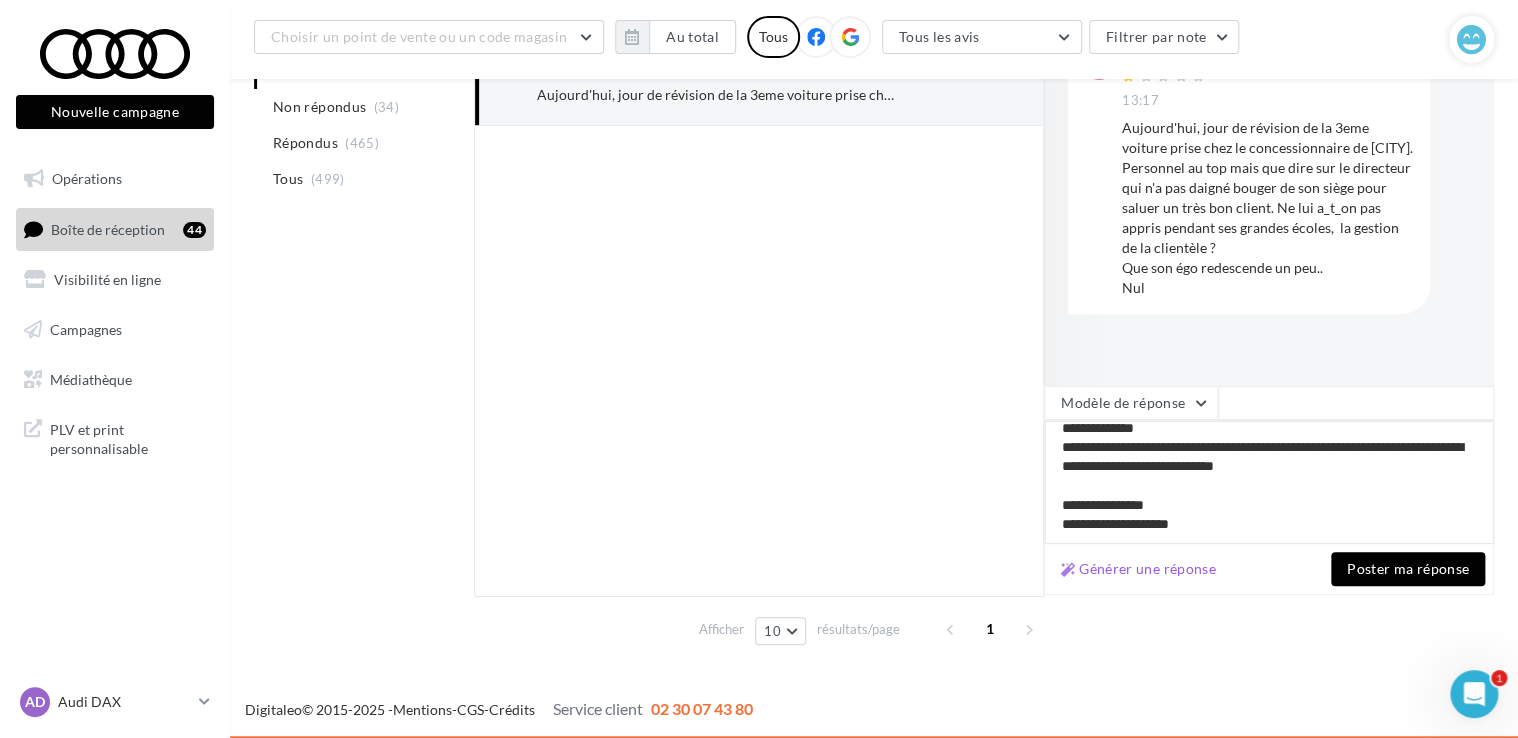 type on "**********" 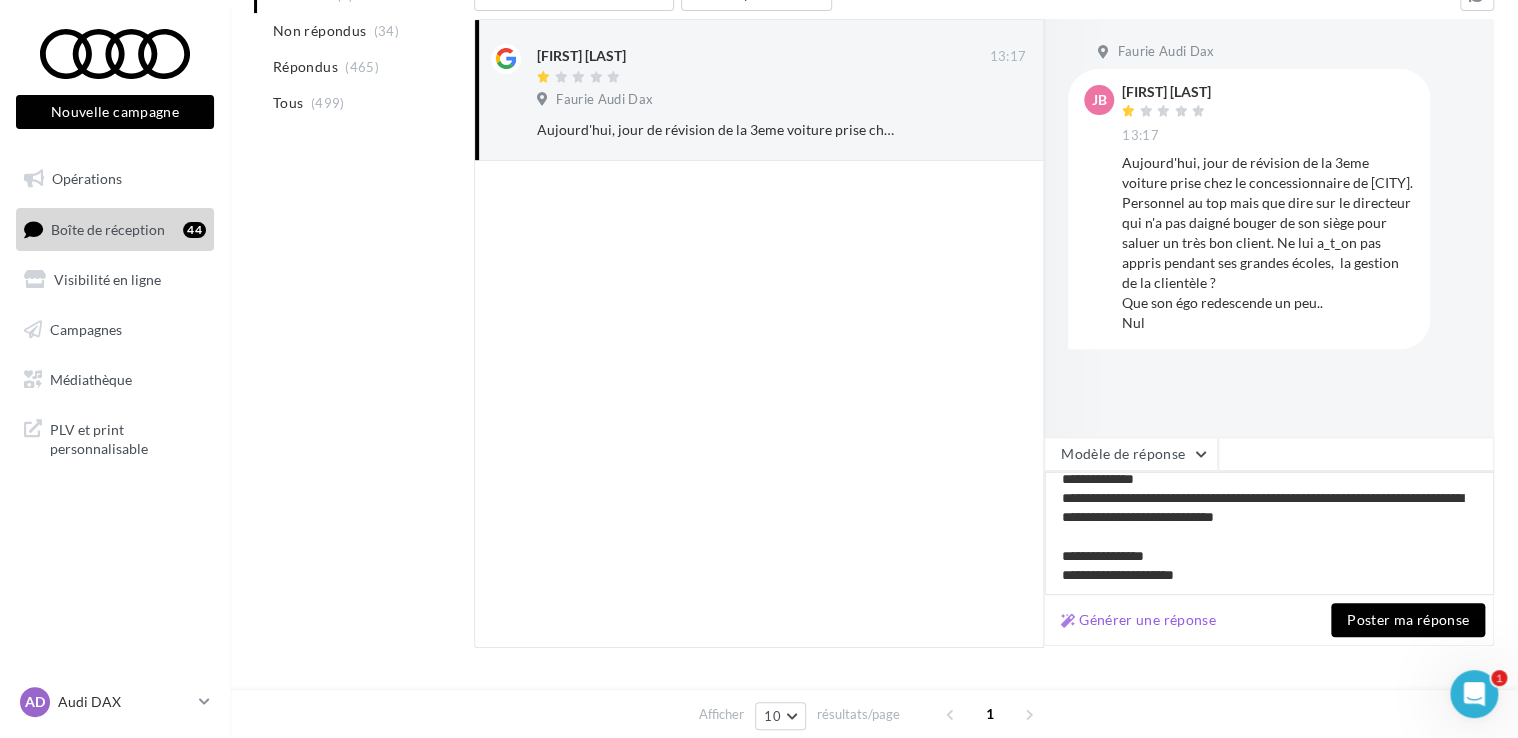 scroll, scrollTop: 348, scrollLeft: 0, axis: vertical 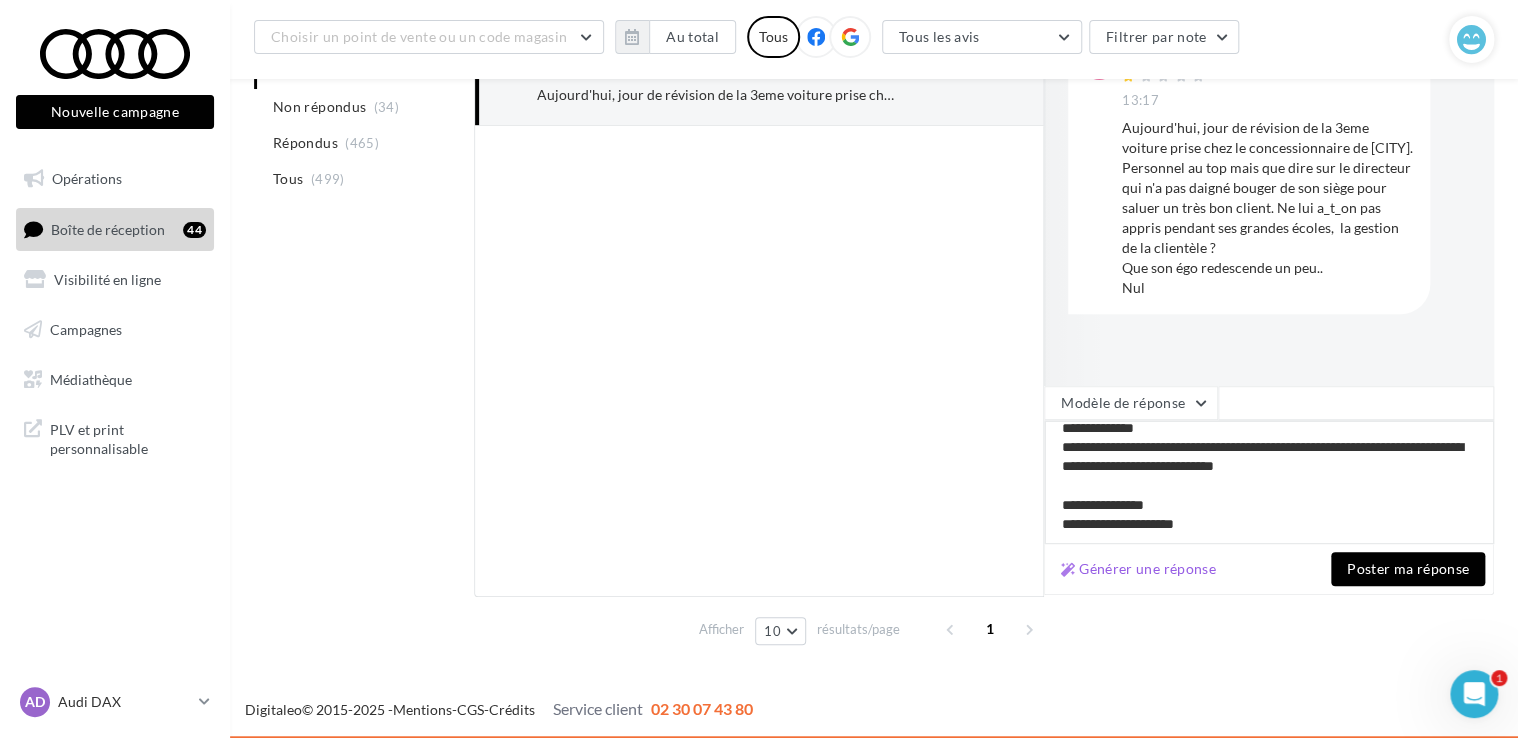 type on "**********" 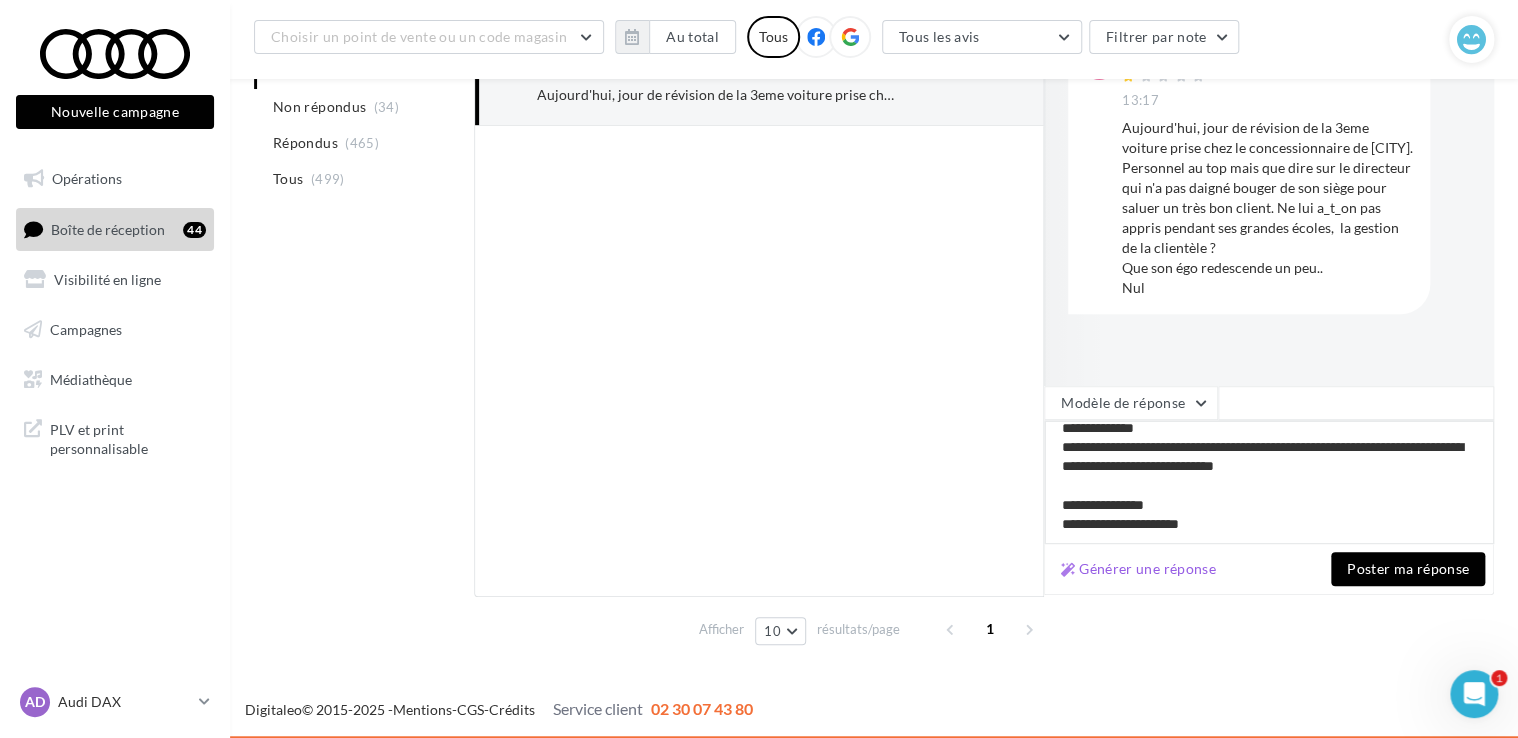 type on "**********" 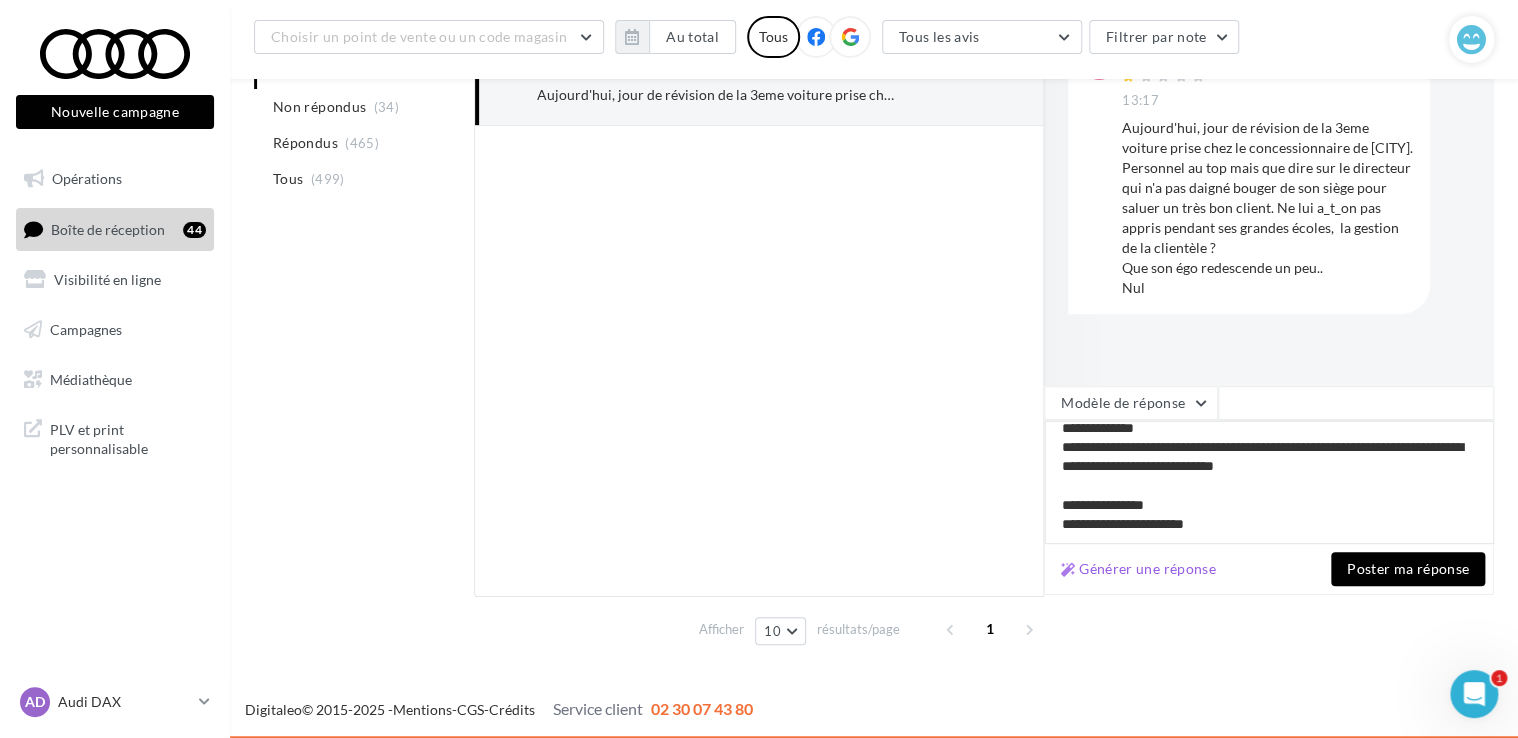 type on "**********" 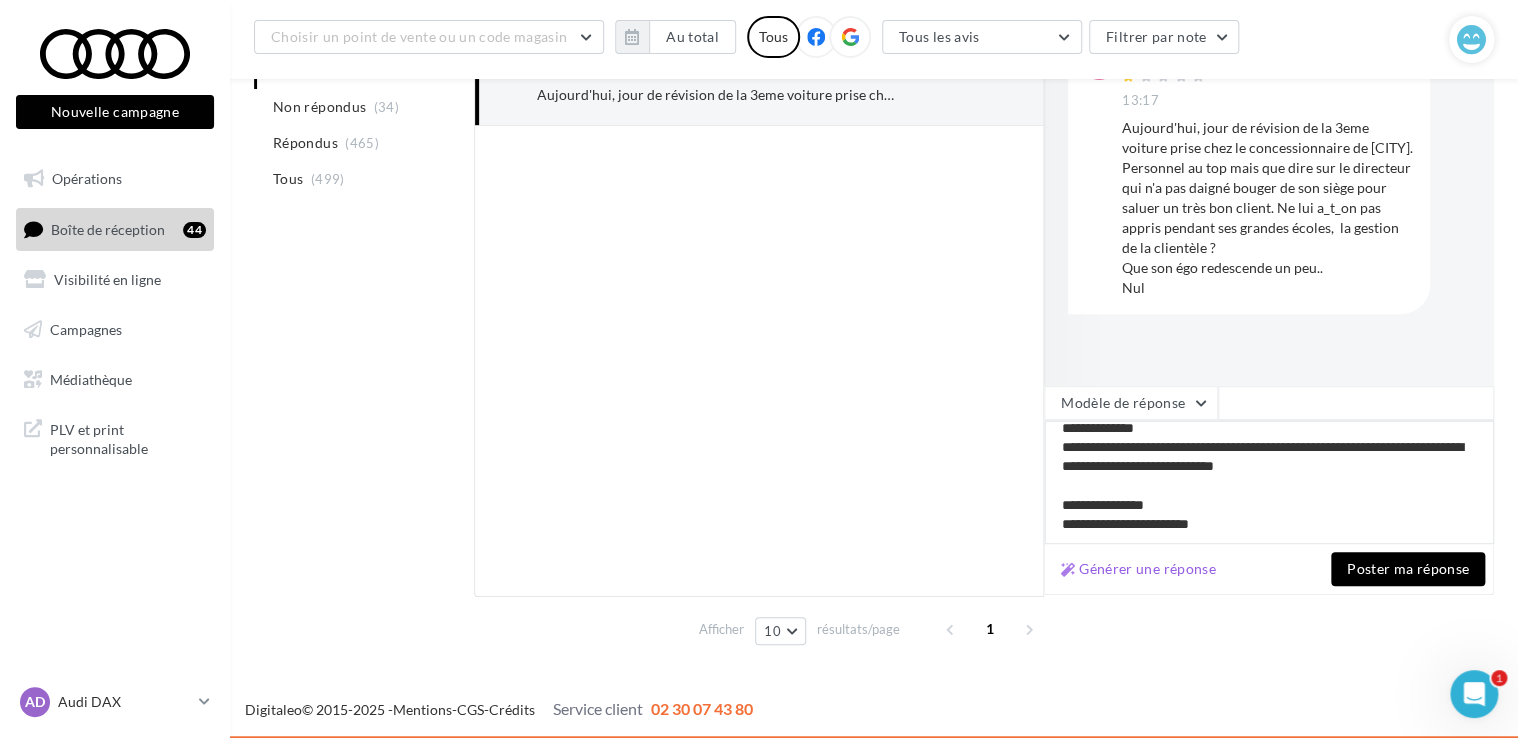 type on "**********" 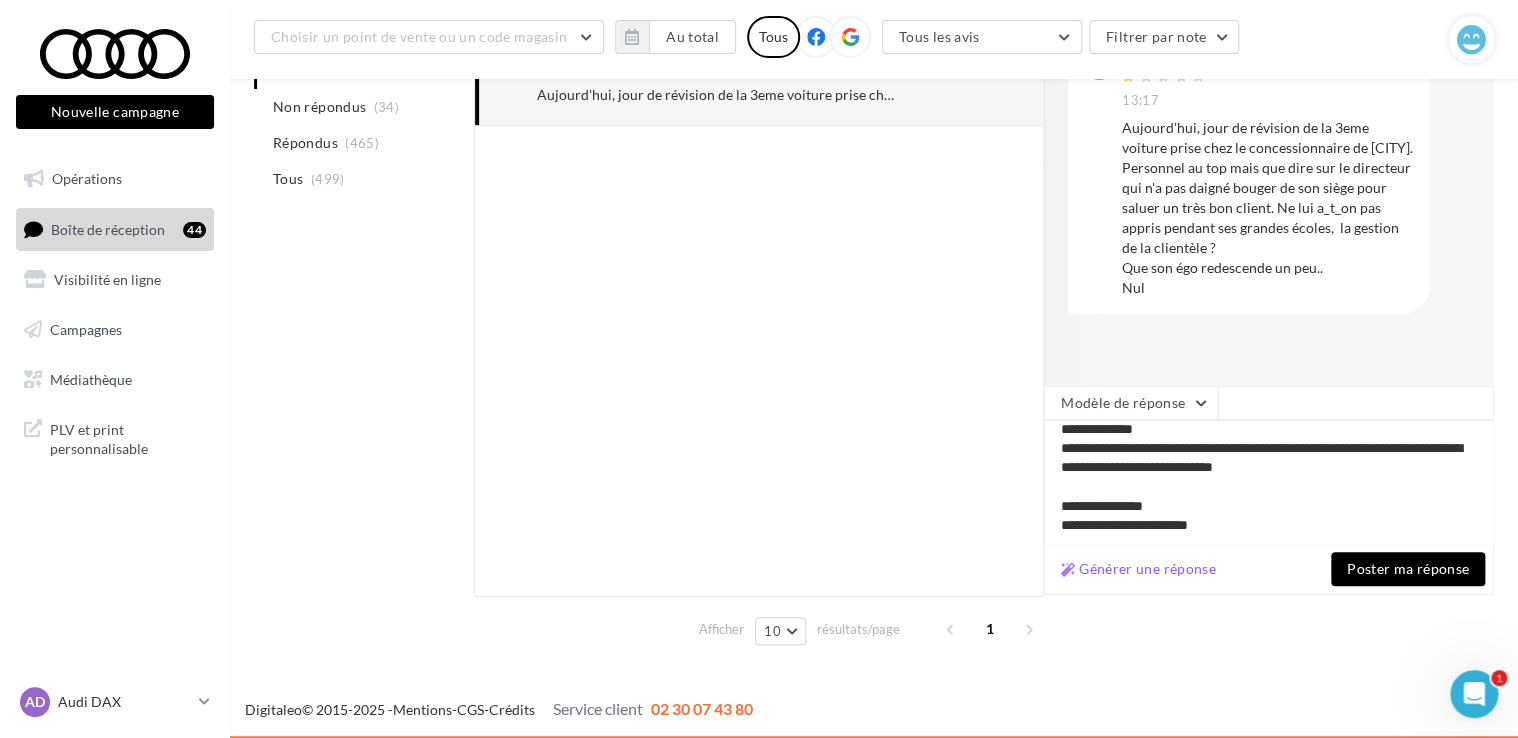 click on "Poster ma réponse" at bounding box center [1408, 569] 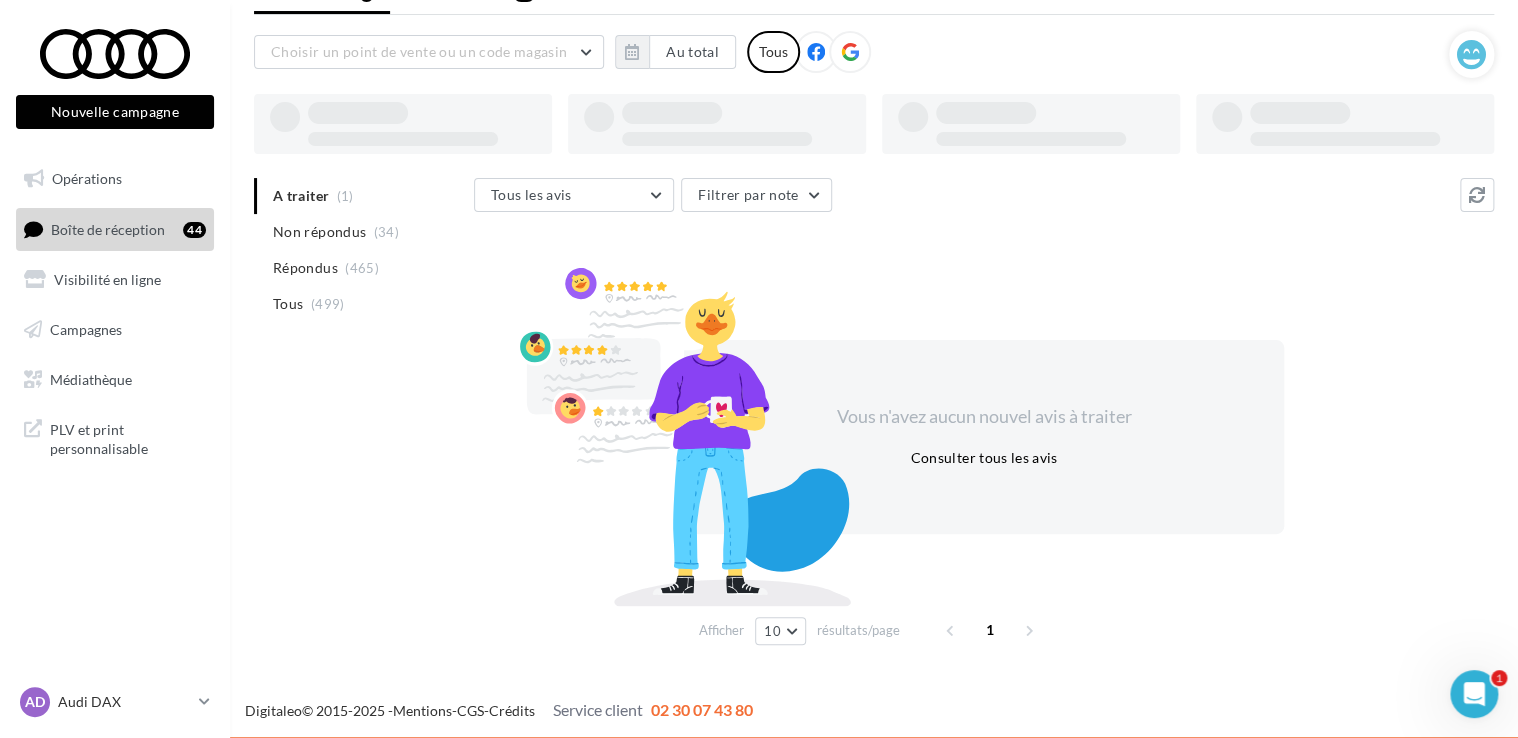 scroll, scrollTop: 96, scrollLeft: 0, axis: vertical 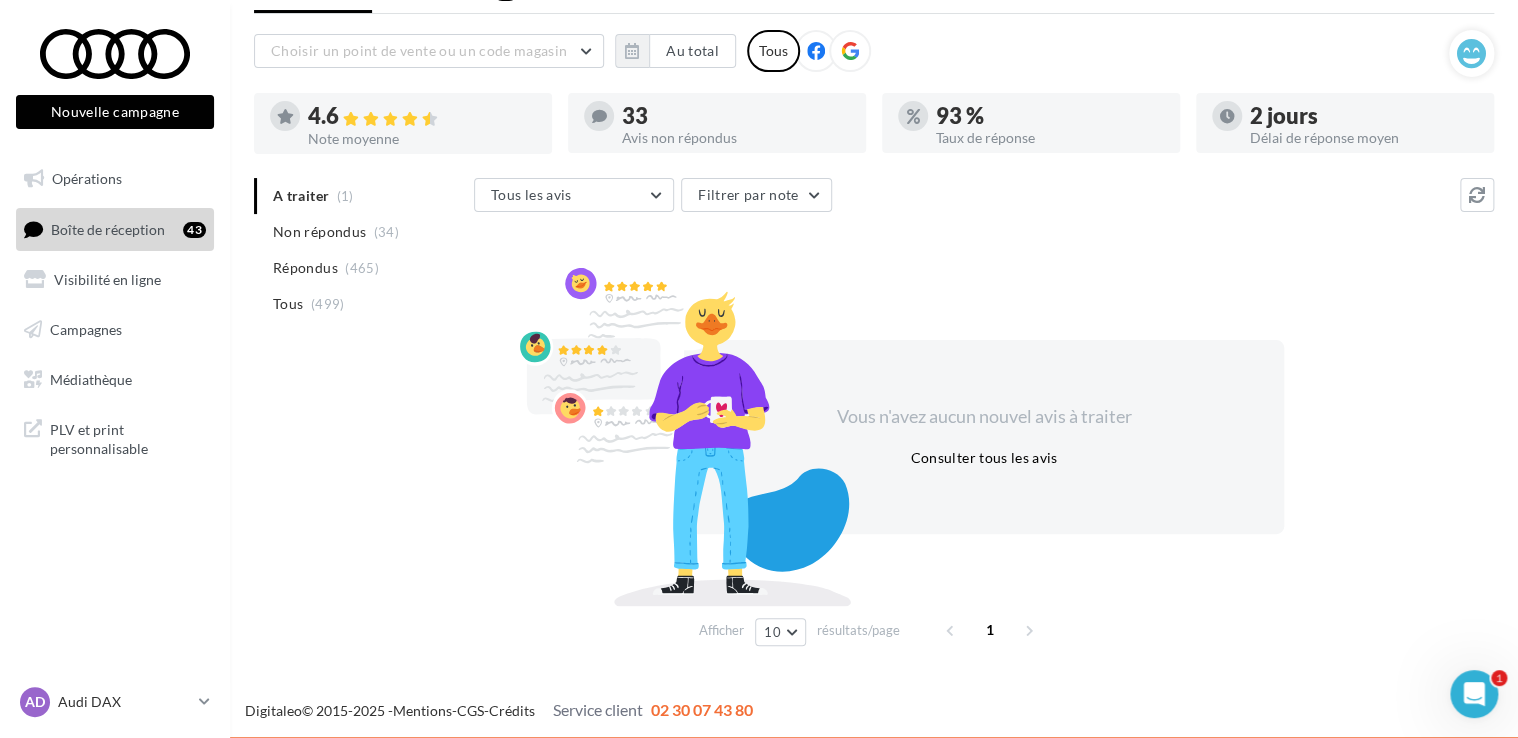 click on "A traiter
(1)
Non répondus
(34)
Répondus
(465)
Tous
(499)" at bounding box center (360, 250) 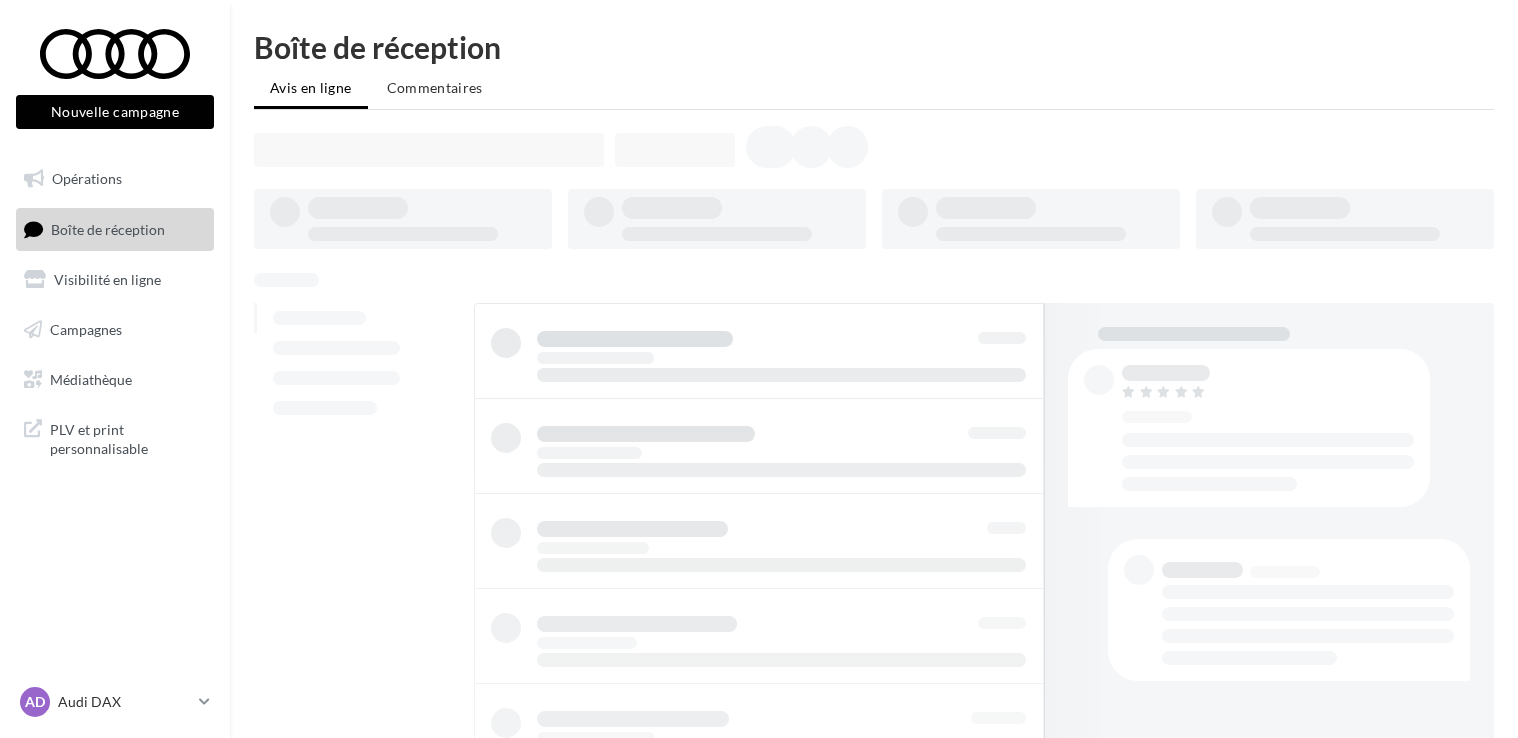 scroll, scrollTop: 0, scrollLeft: 0, axis: both 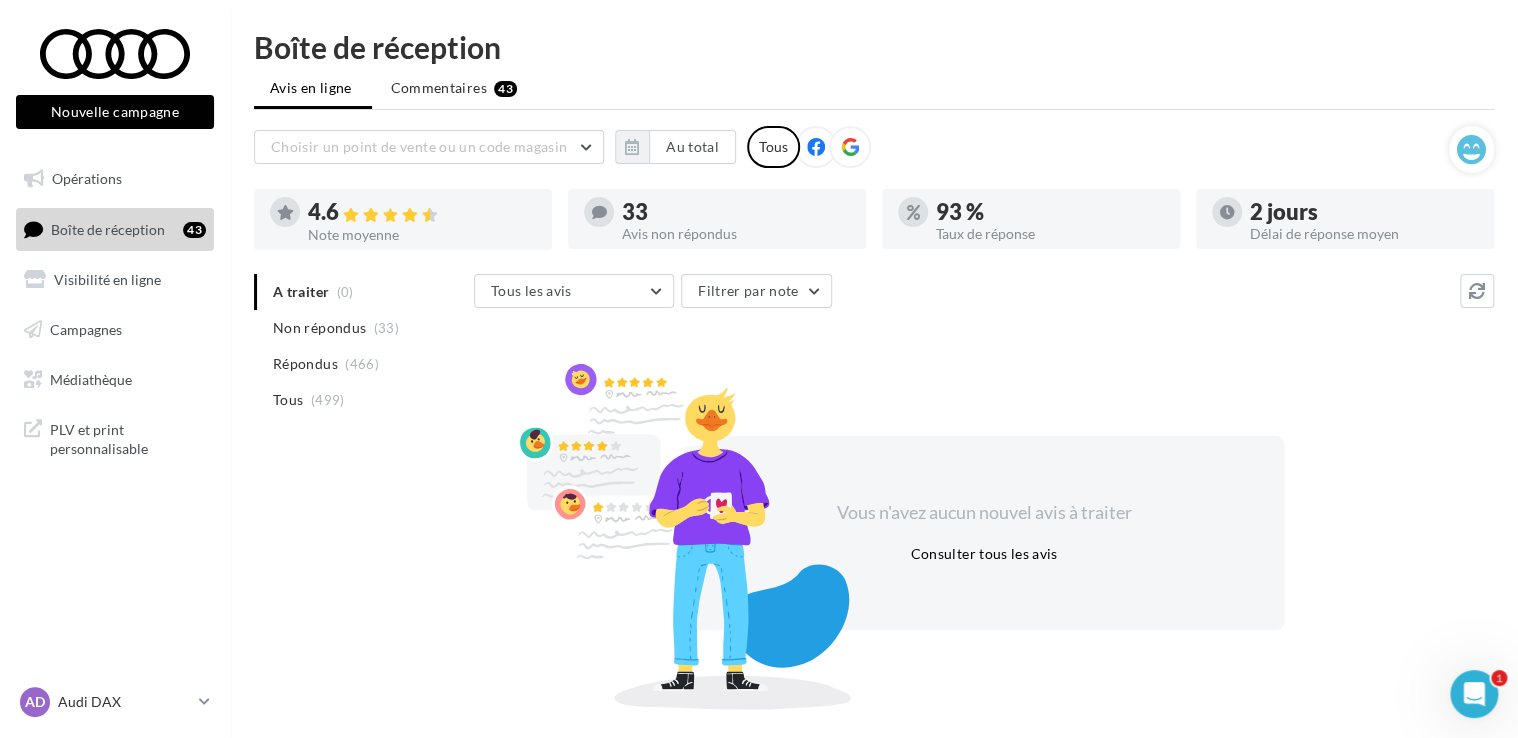 click 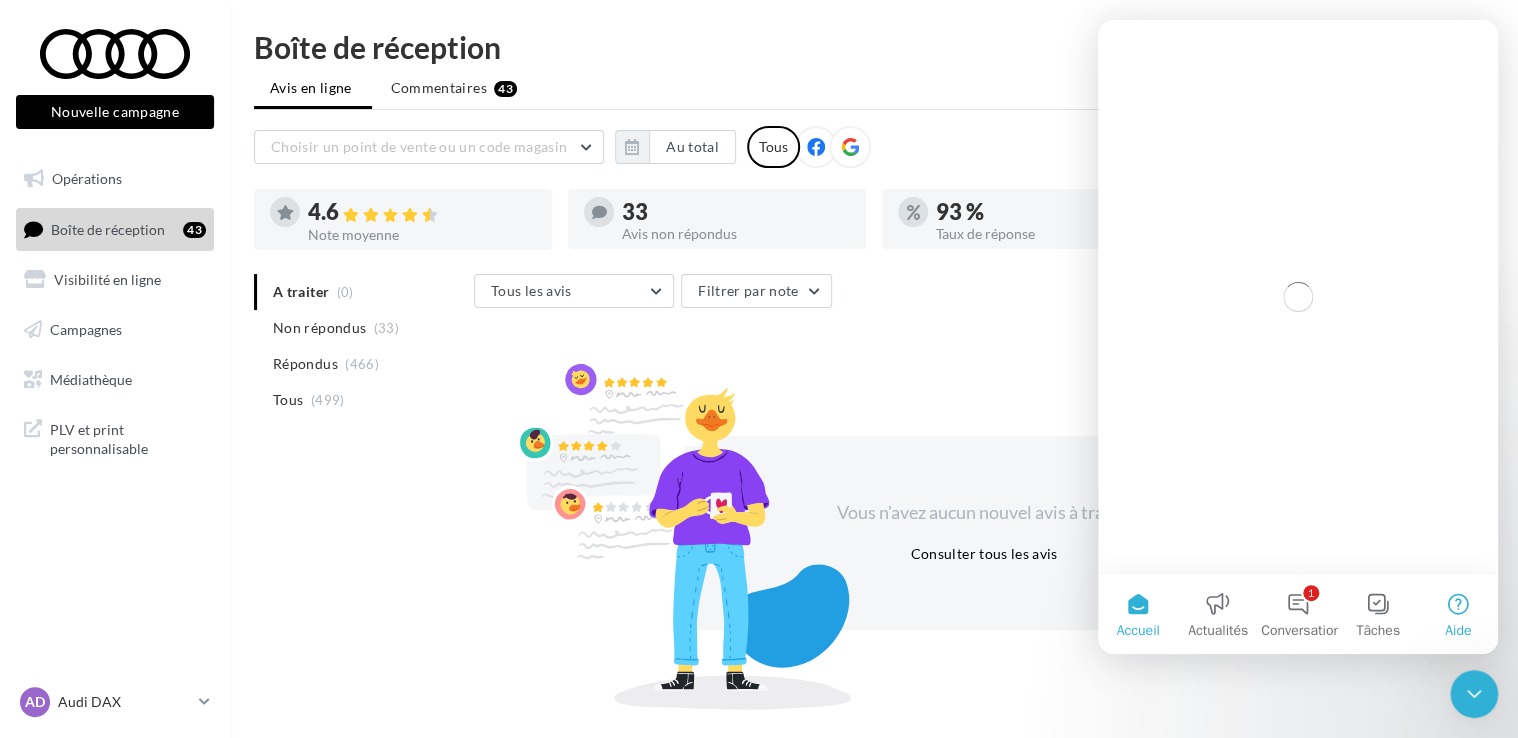 scroll, scrollTop: 0, scrollLeft: 0, axis: both 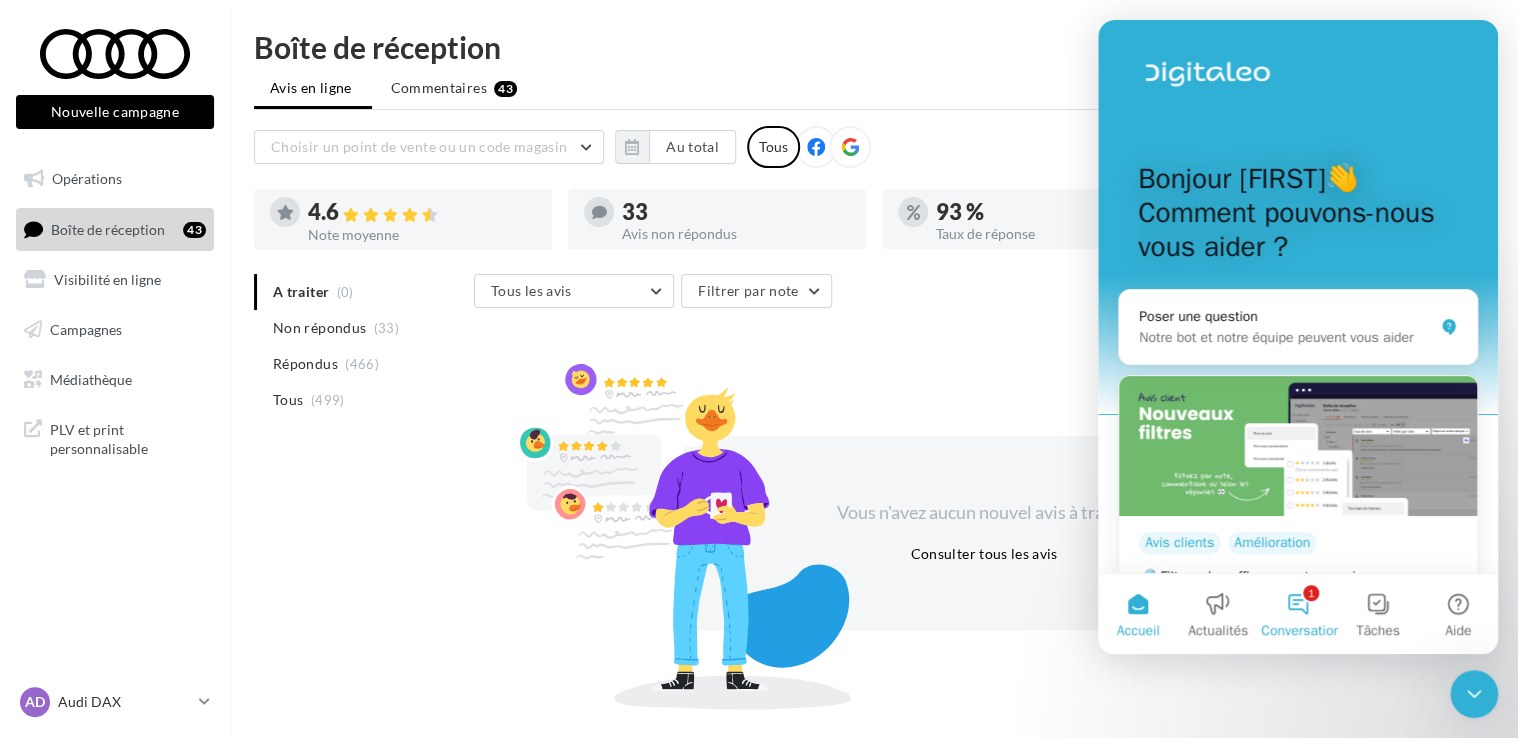 click on "1 Conversations" at bounding box center [1298, 614] 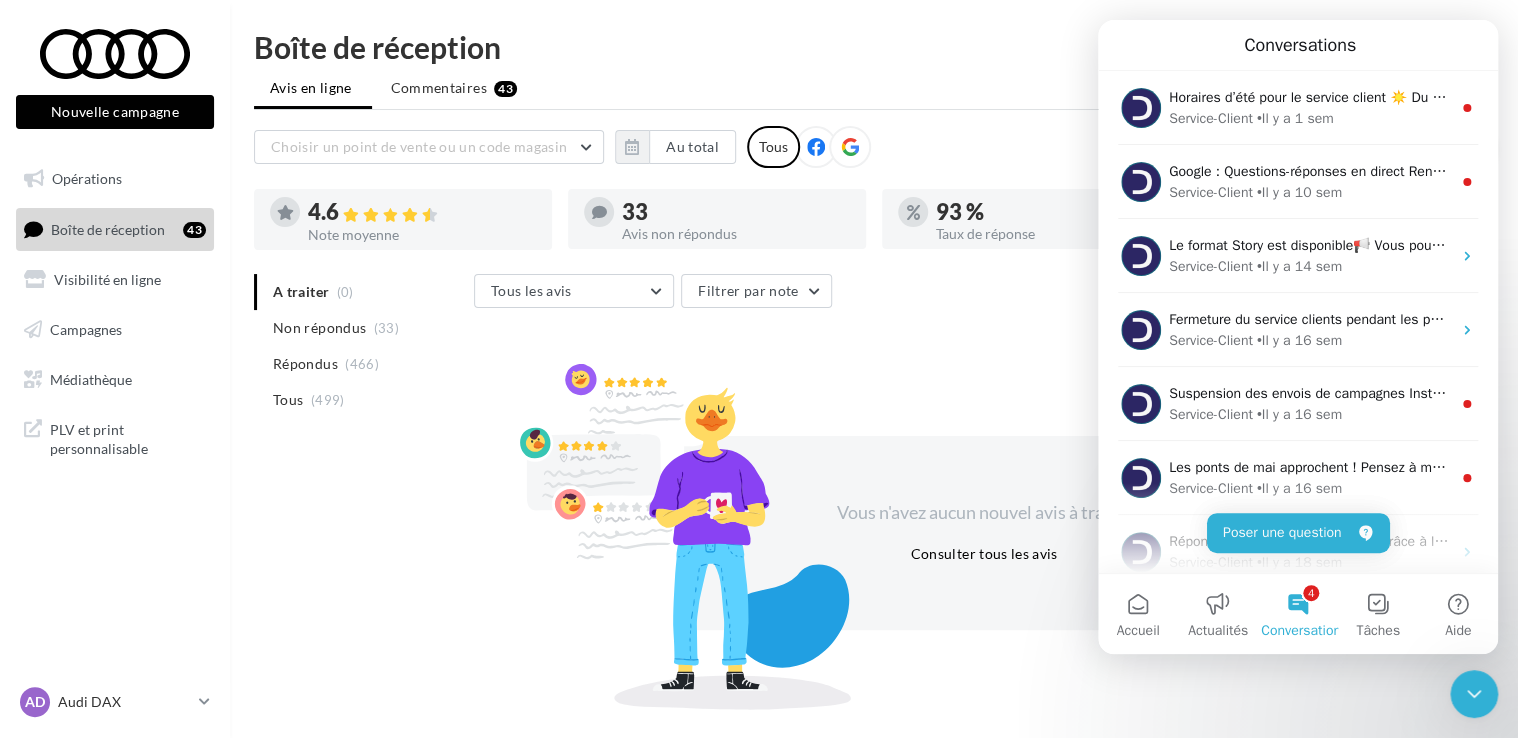 click on "A traiter
(0)
Non répondus
(33)
Répondus
(466)
Tous
(499)
Tous les avis         Tous les avis     Avis avec commentaire     Avis sans commentaire         Filtrer par note
Vous n'avez aucun nouvel avis à traiter
Consulter tous les avis" at bounding box center (874, 488) 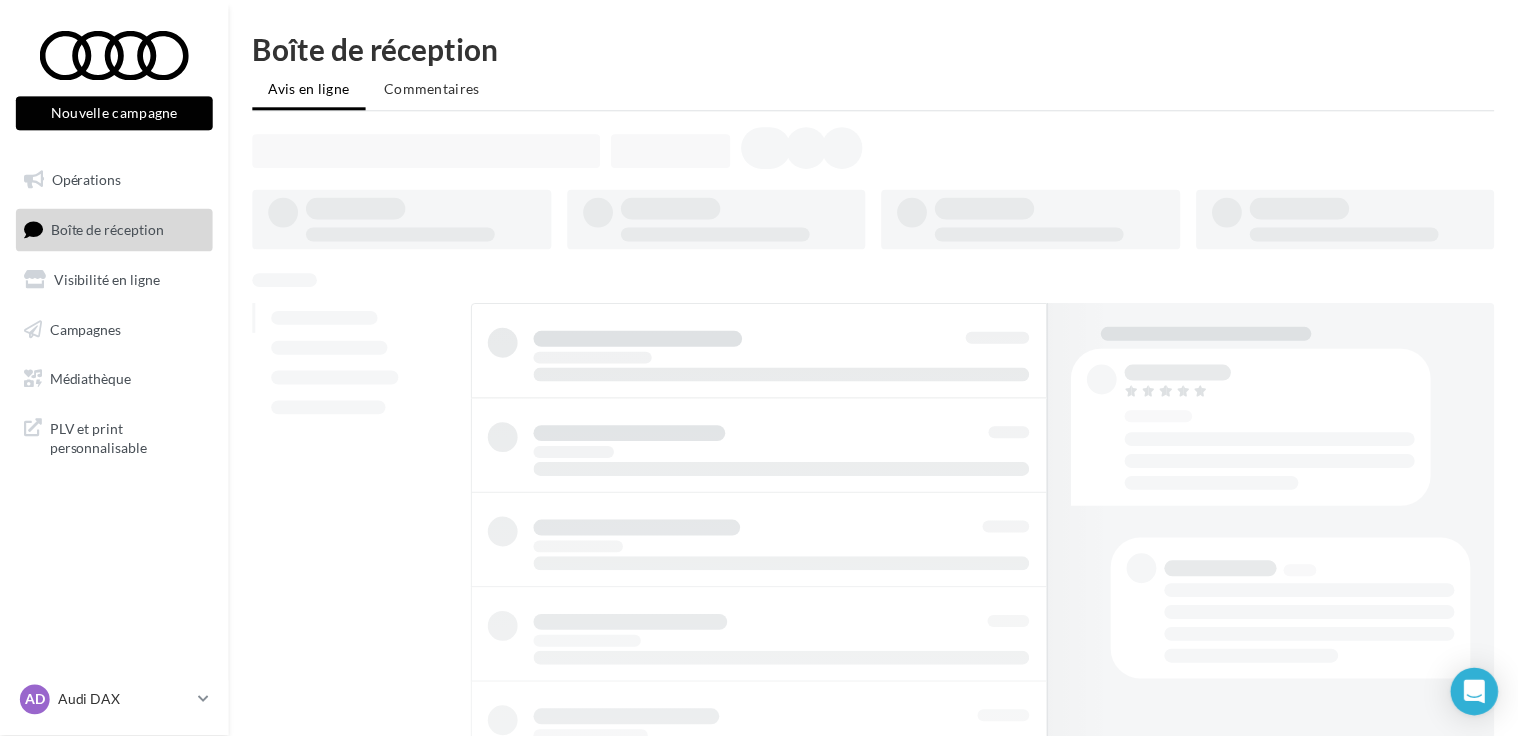 scroll, scrollTop: 0, scrollLeft: 0, axis: both 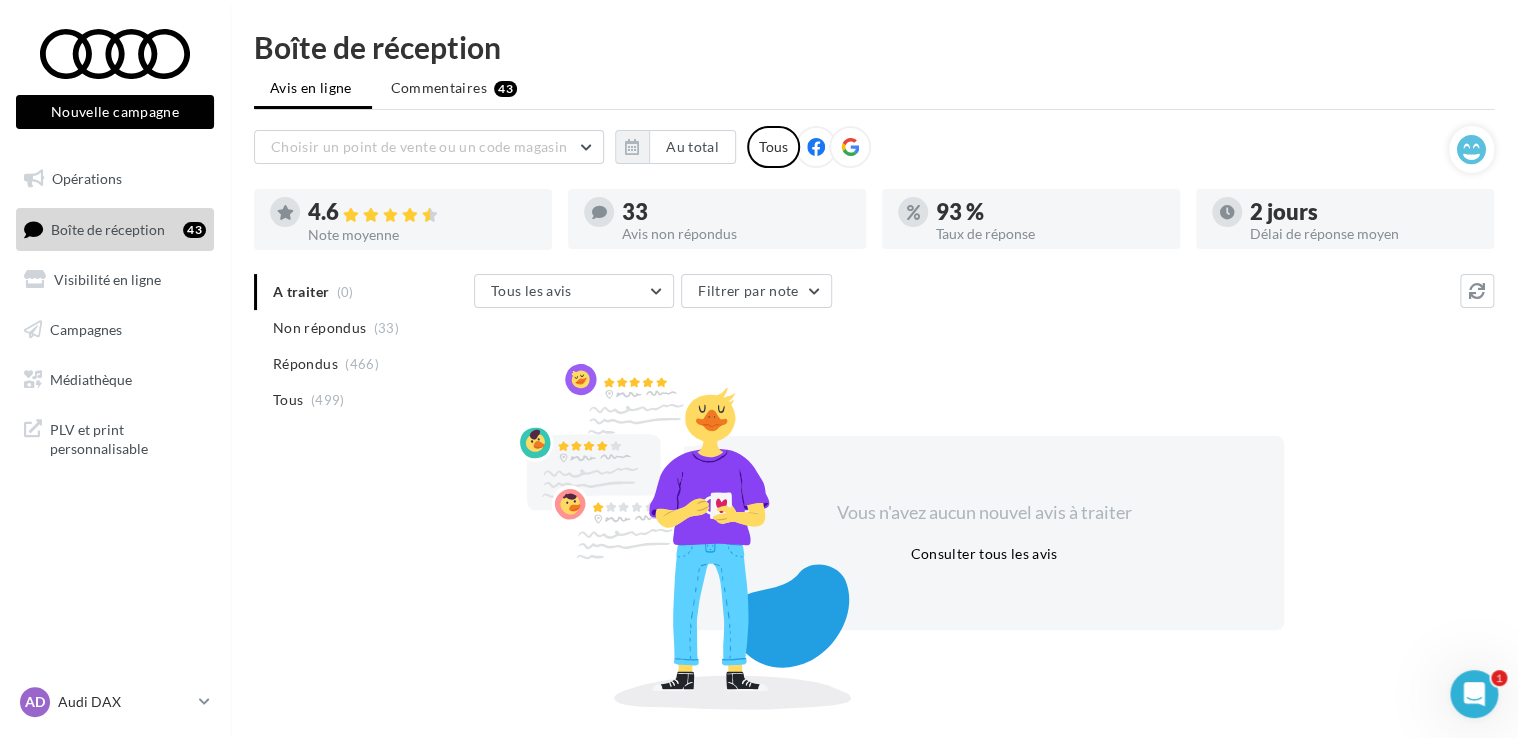 click on "Boîte de réception" at bounding box center (108, 228) 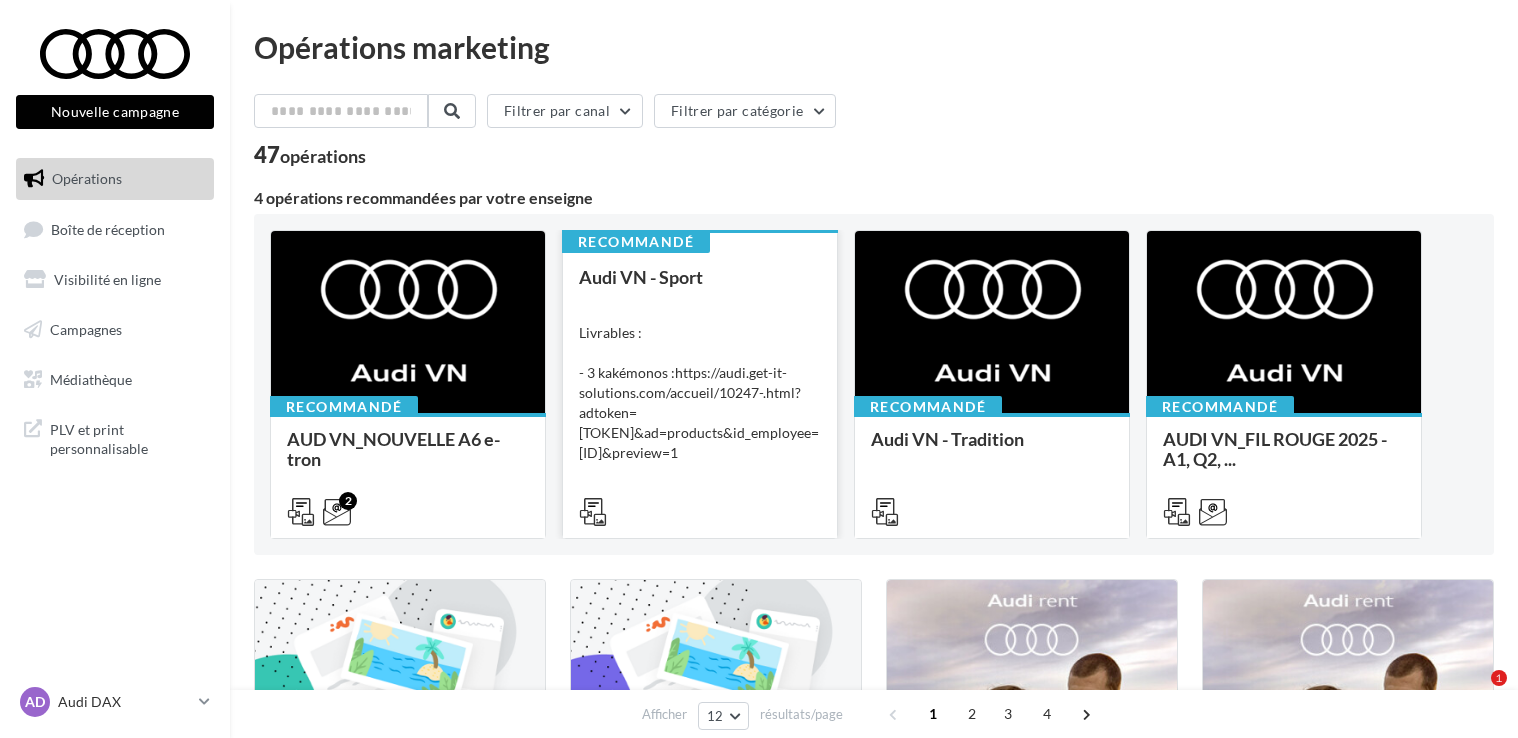 scroll, scrollTop: 0, scrollLeft: 0, axis: both 